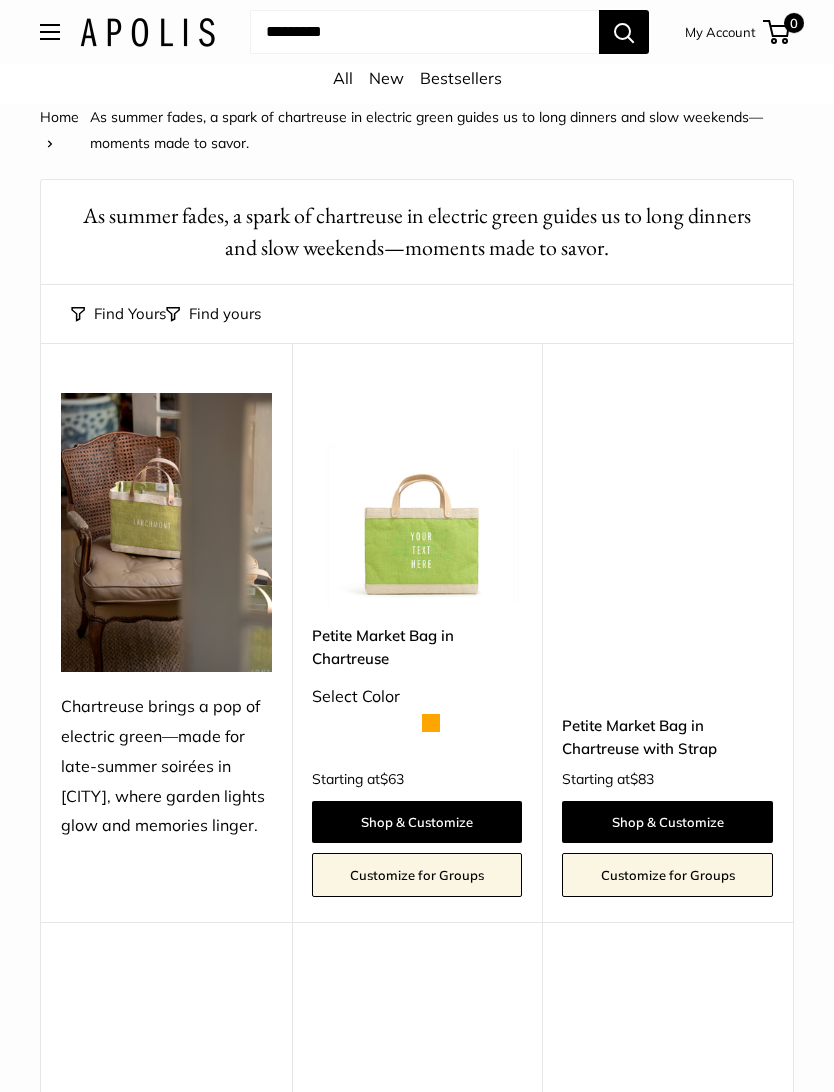 scroll, scrollTop: 0, scrollLeft: 0, axis: both 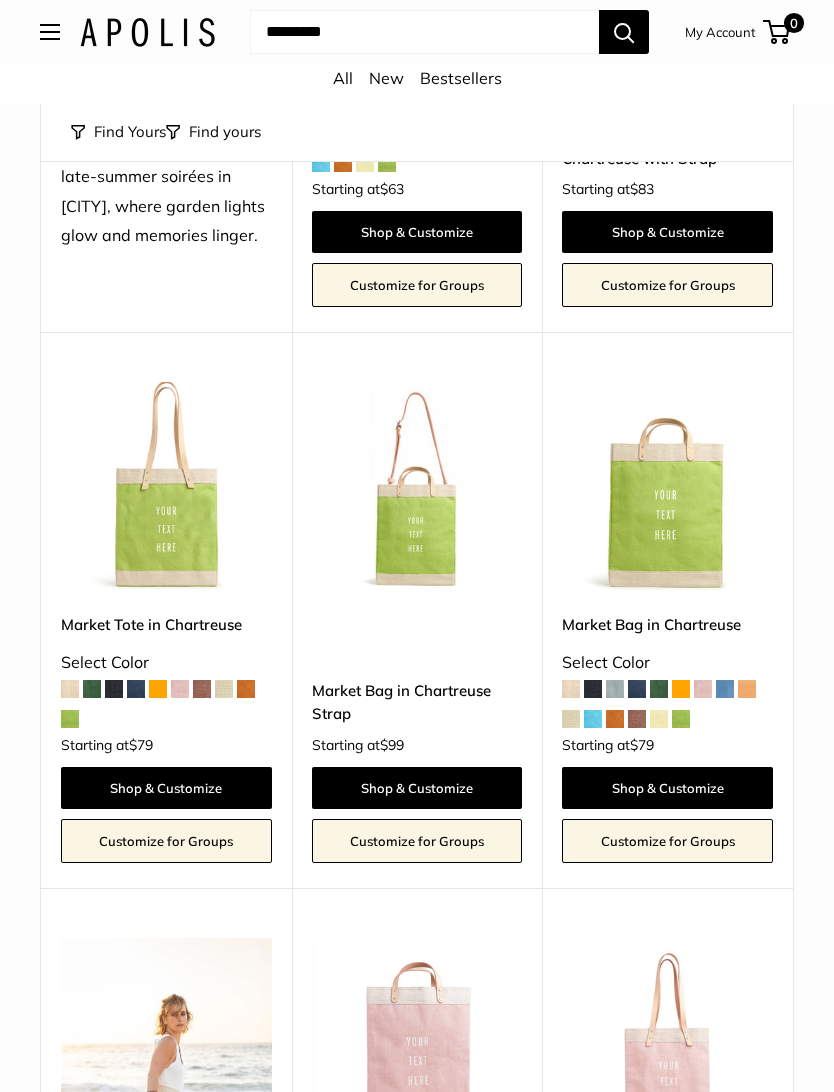 click on "Shop & Customize" at bounding box center [667, 788] 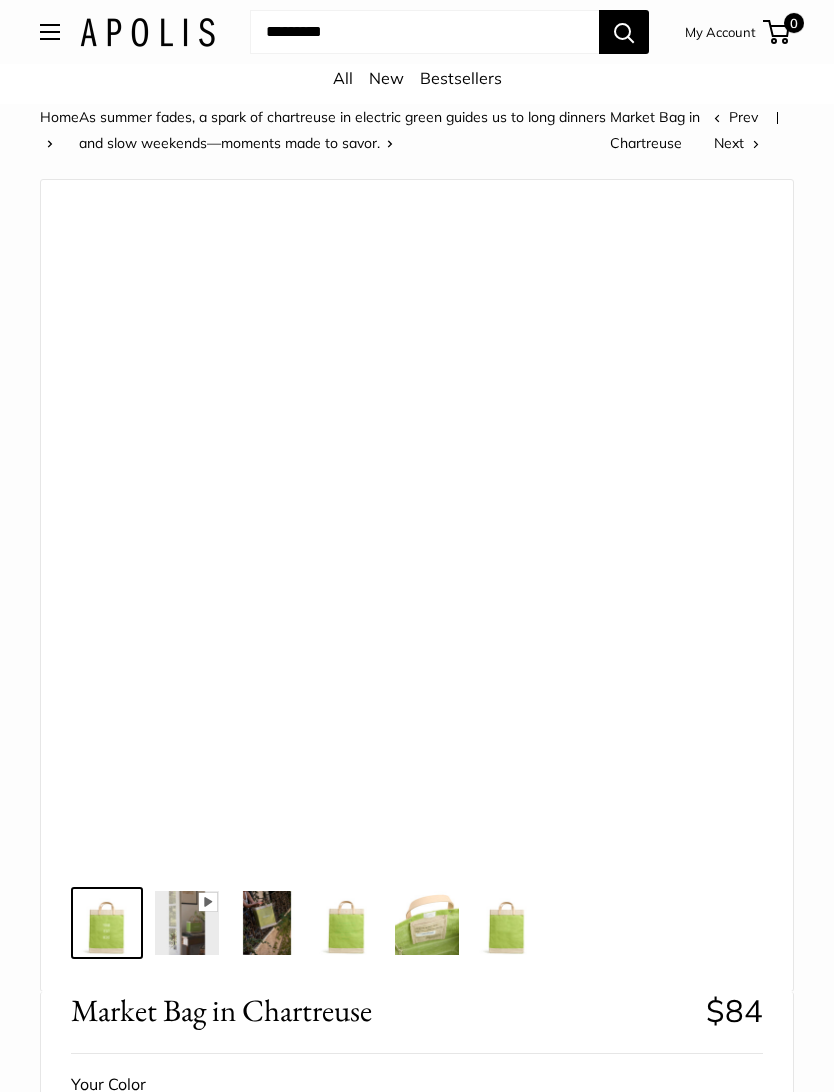 scroll, scrollTop: 0, scrollLeft: 0, axis: both 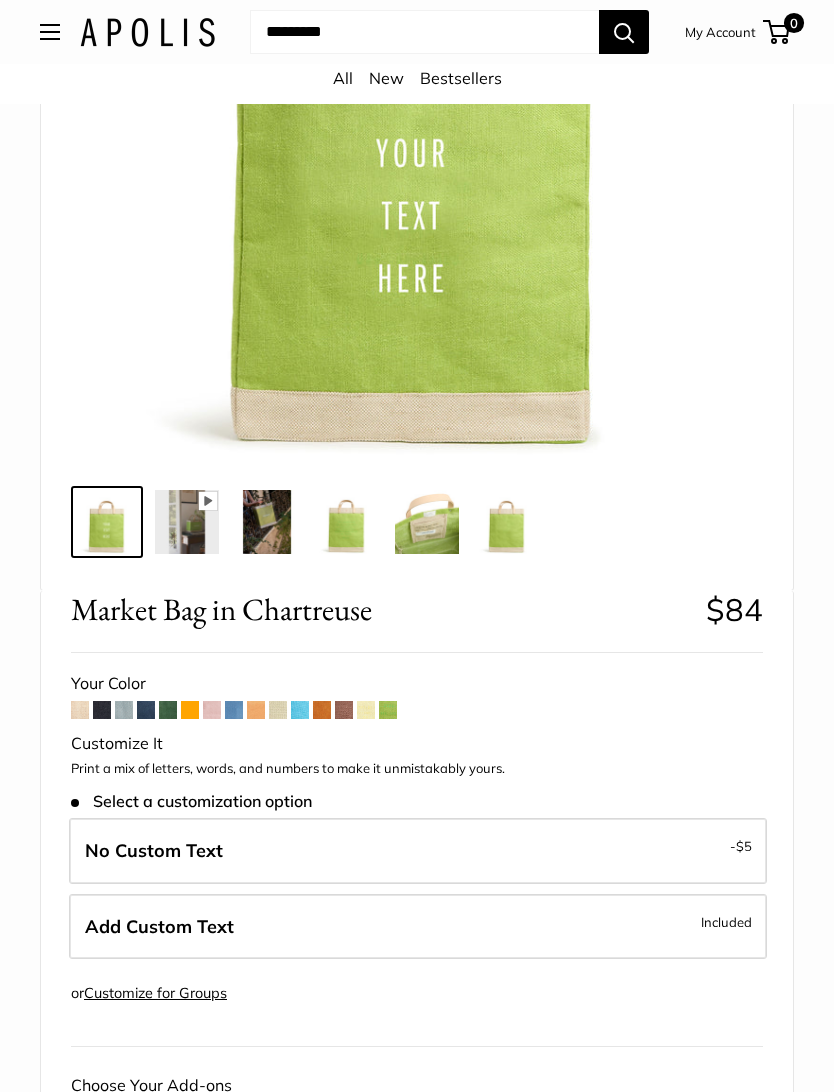 click at bounding box center [187, 523] 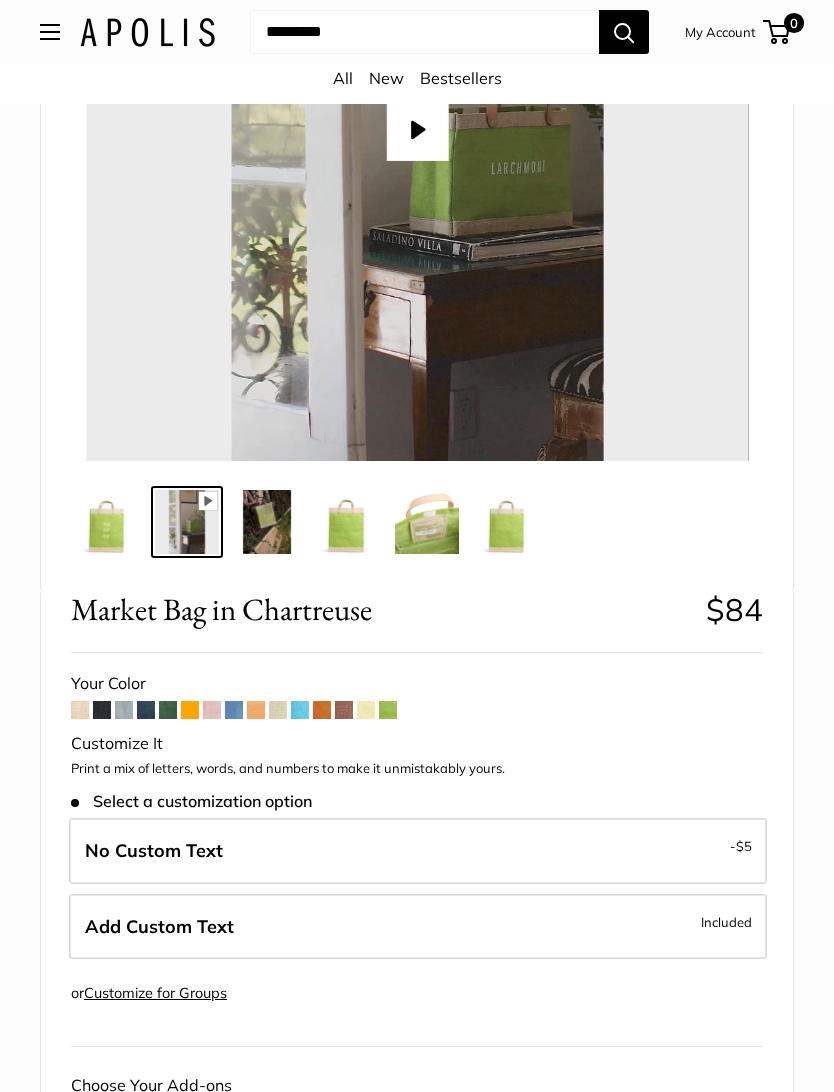 click at bounding box center (267, 522) 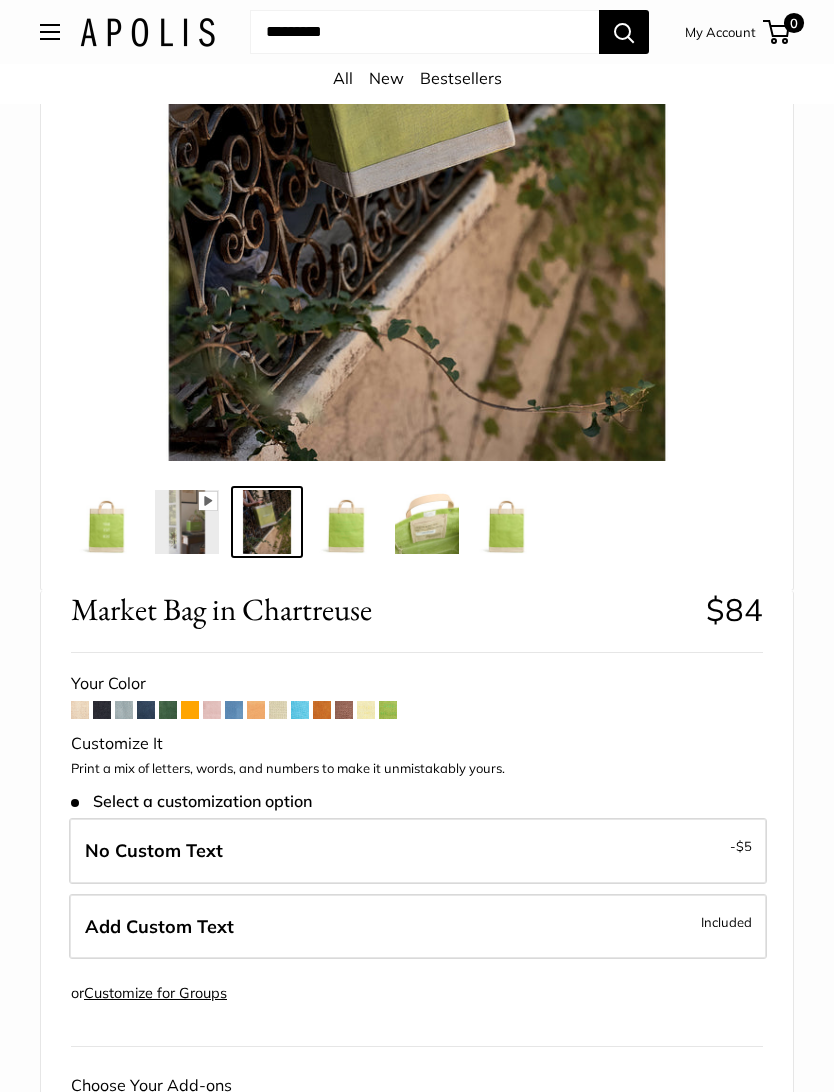 click at bounding box center [347, 522] 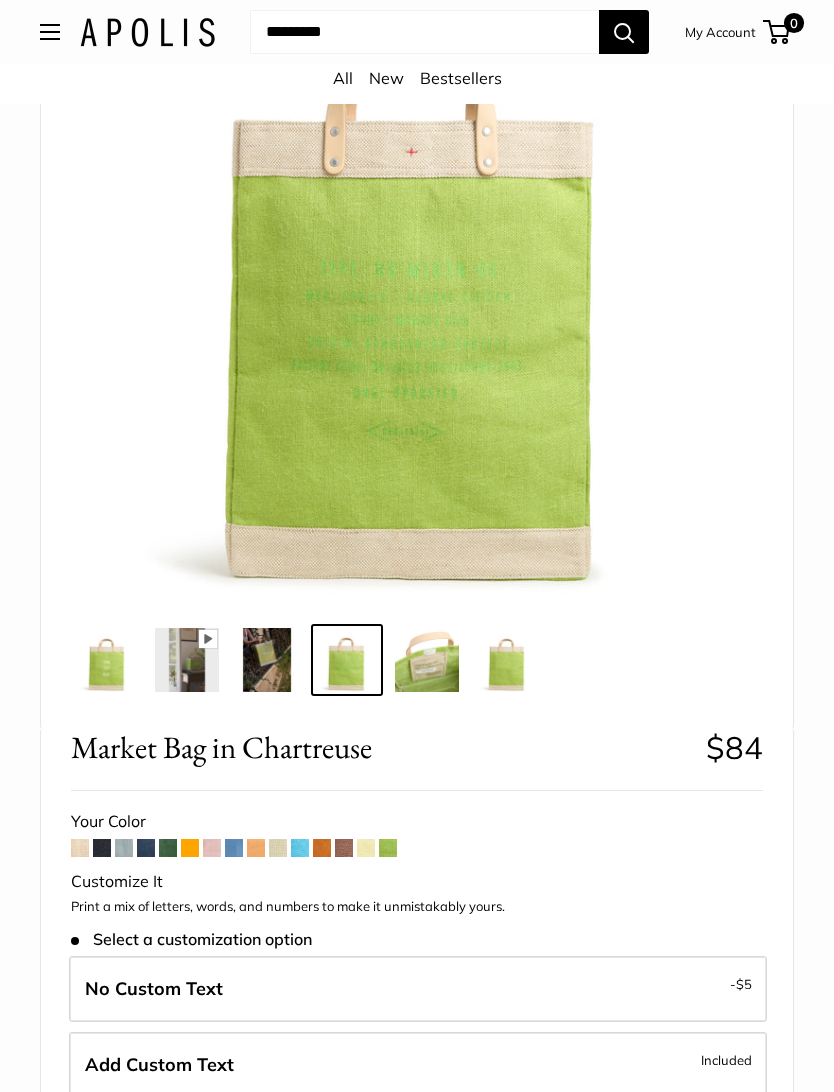 click at bounding box center [427, 661] 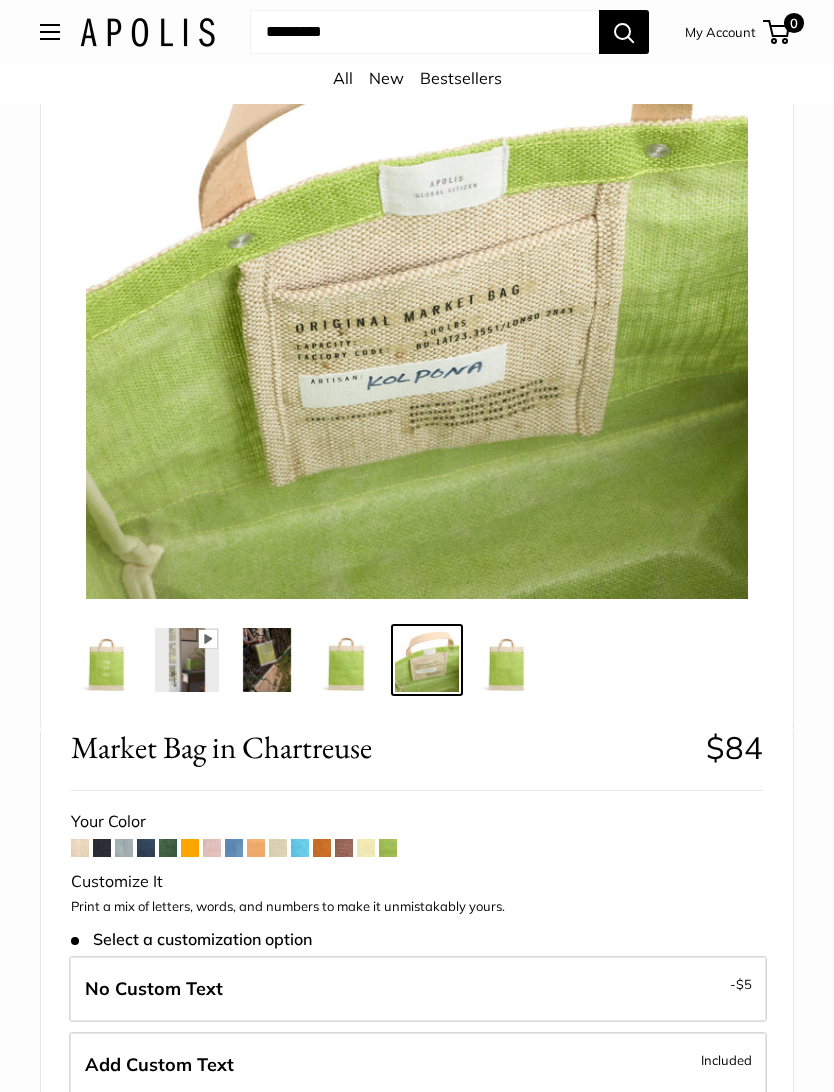 click at bounding box center [507, 660] 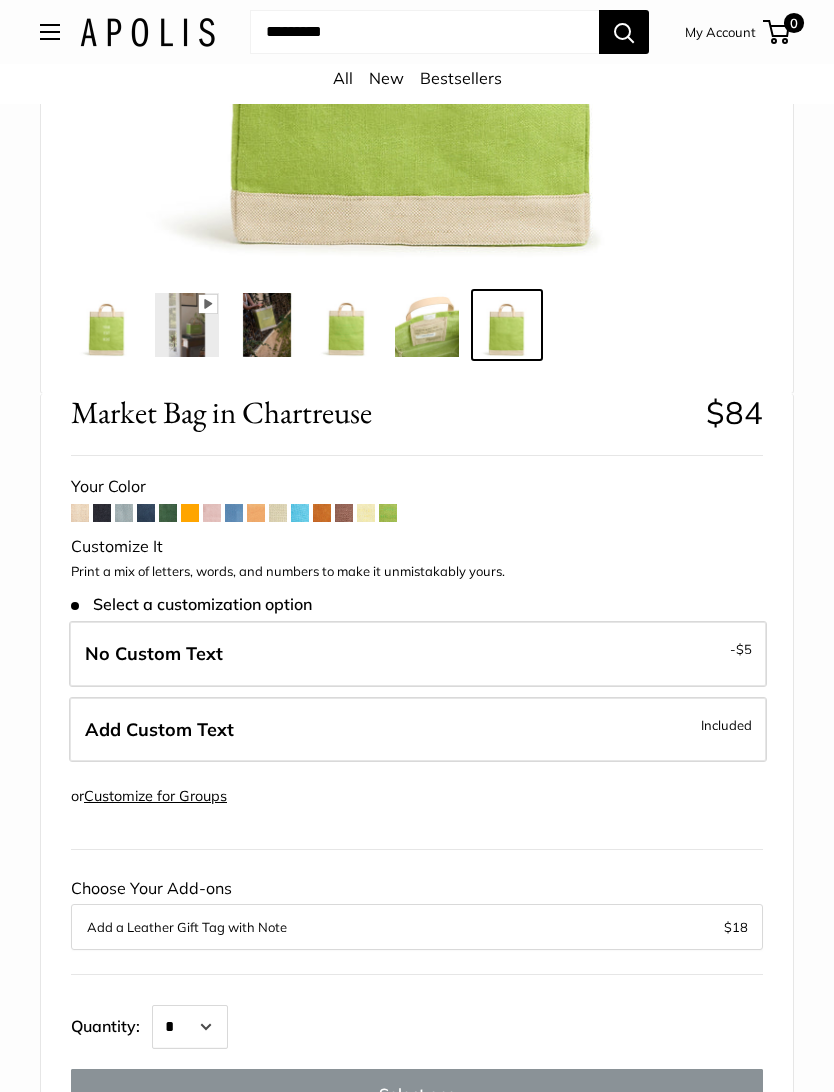 scroll, scrollTop: 598, scrollLeft: 0, axis: vertical 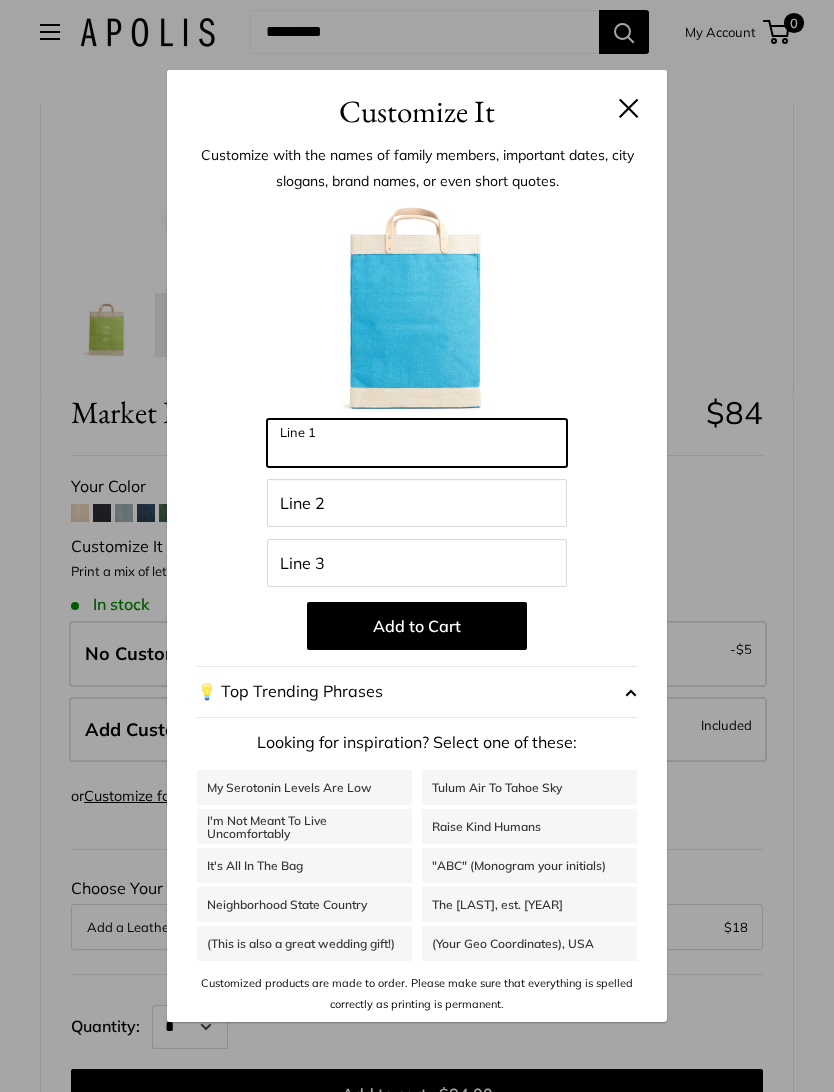 click on "Line 1" at bounding box center (417, 443) 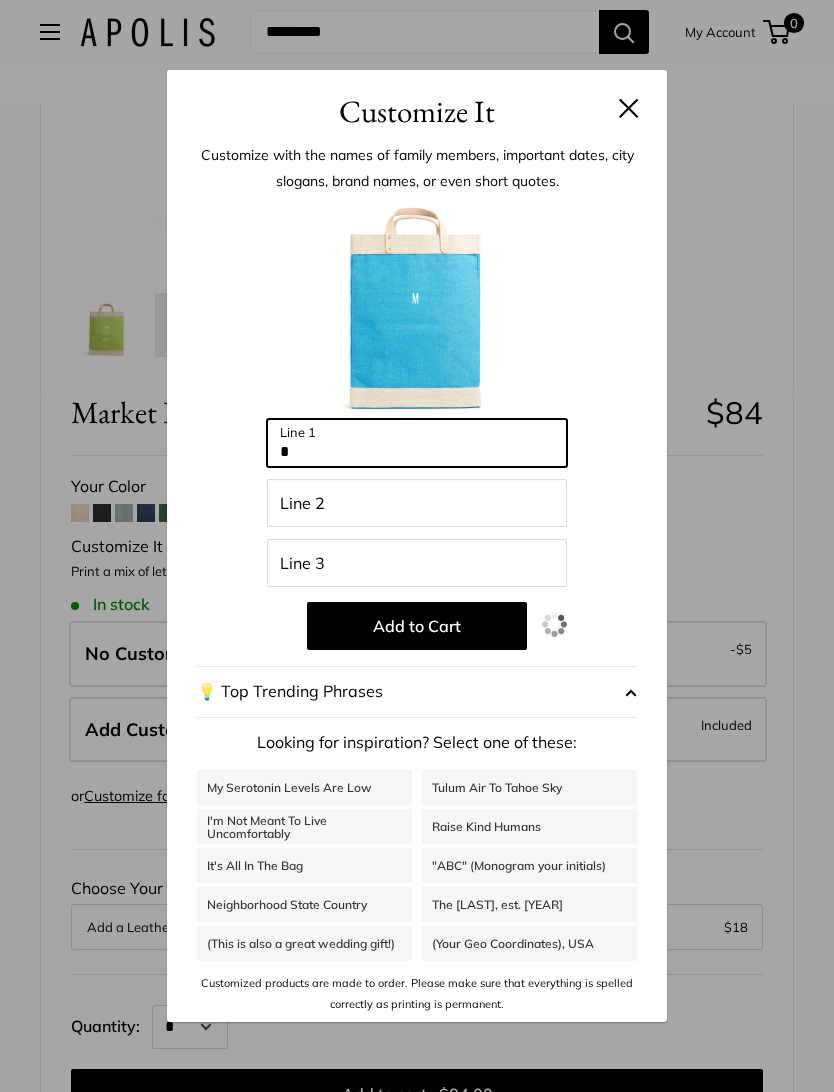 type on "*" 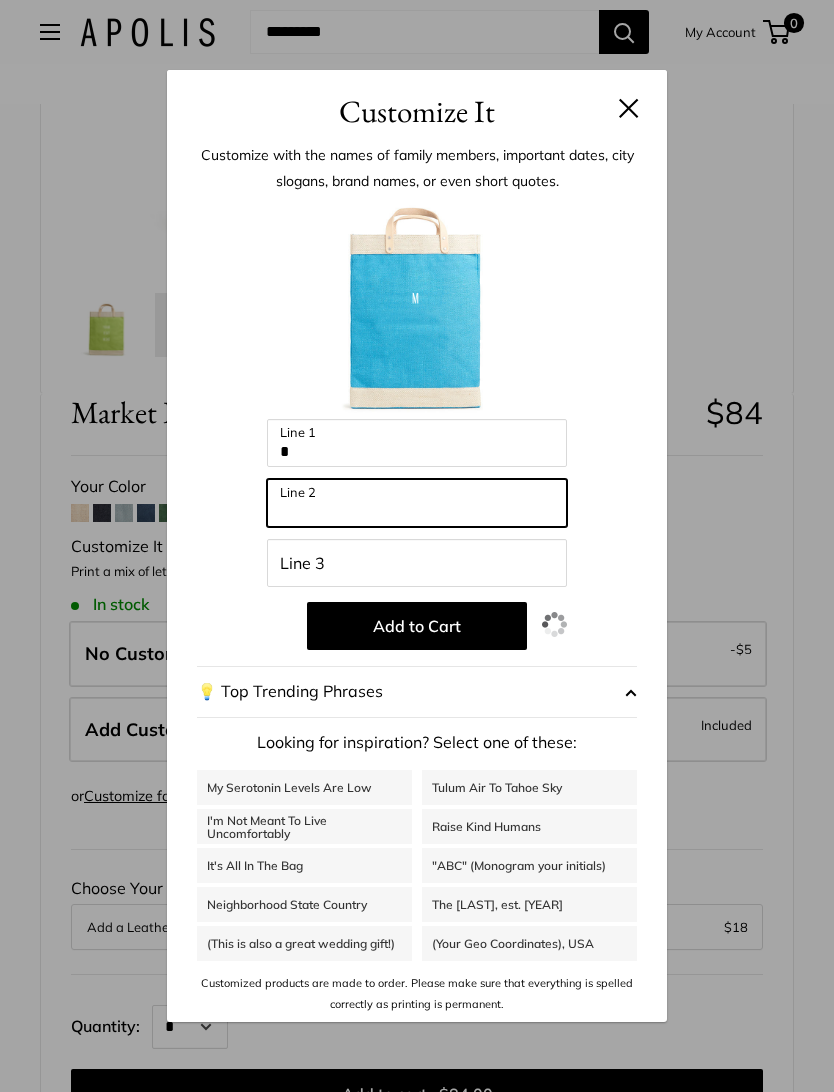 click on "Line 2" at bounding box center (417, 503) 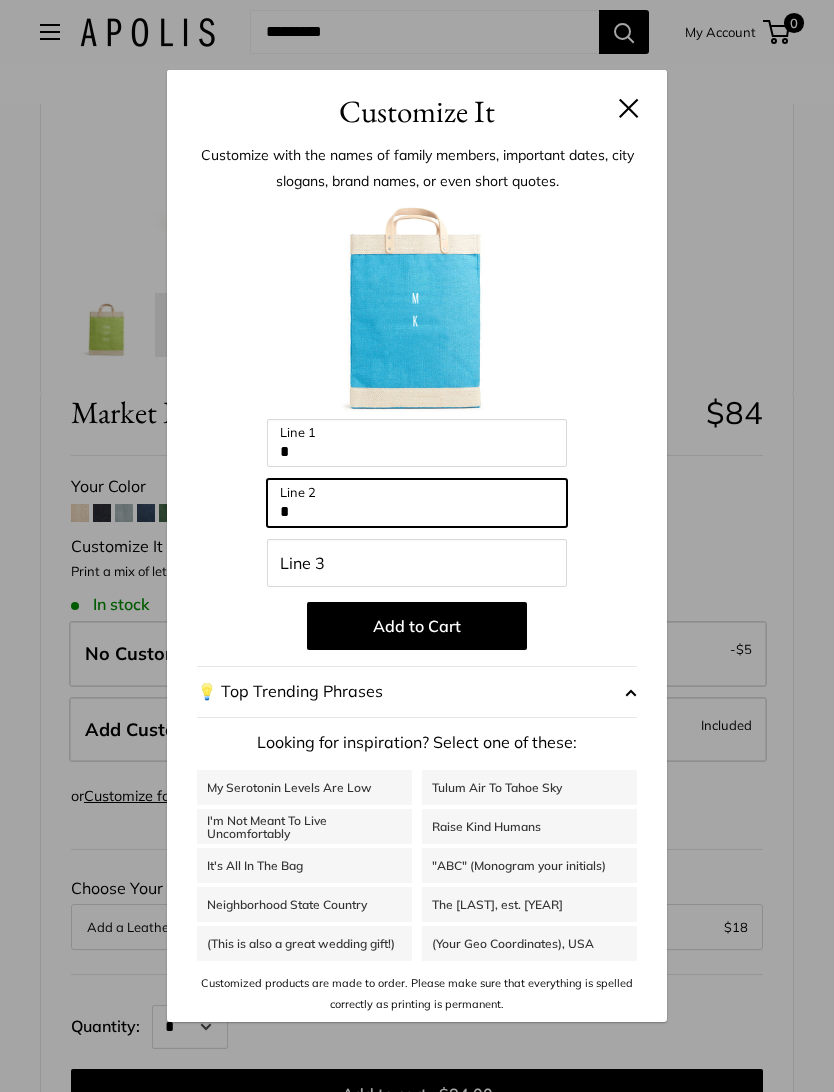 type on "*" 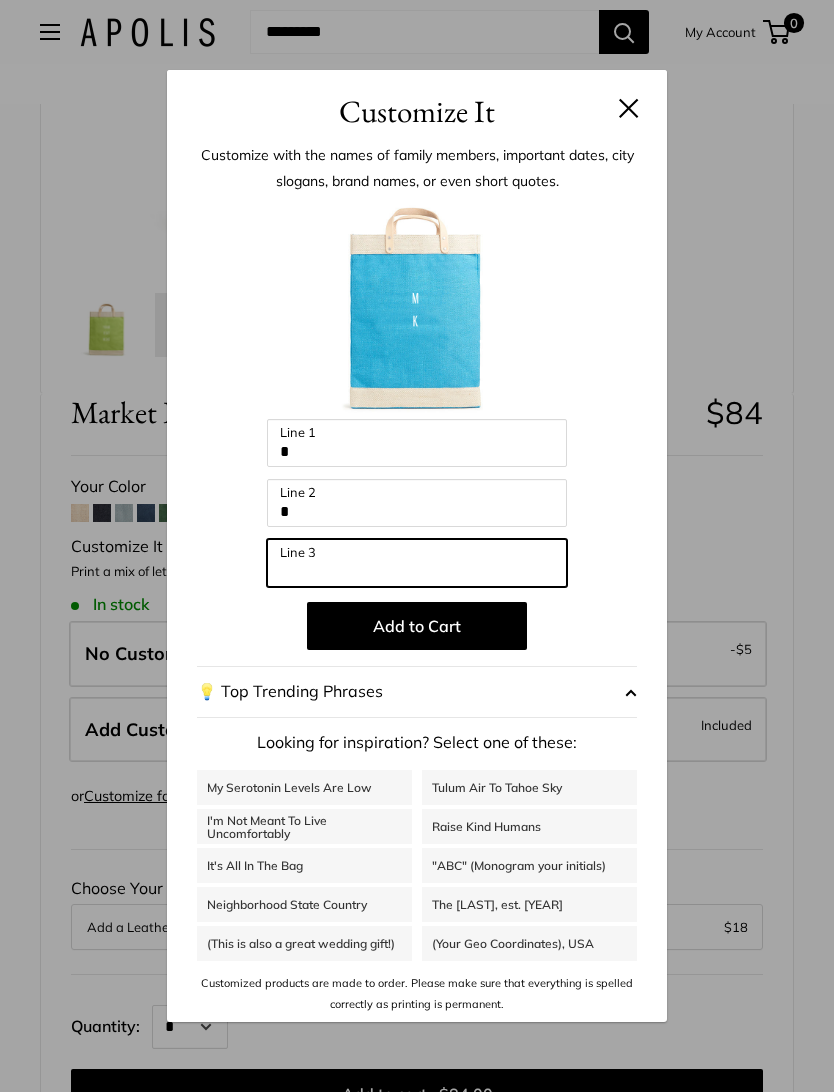 click on "Line 3" at bounding box center (417, 563) 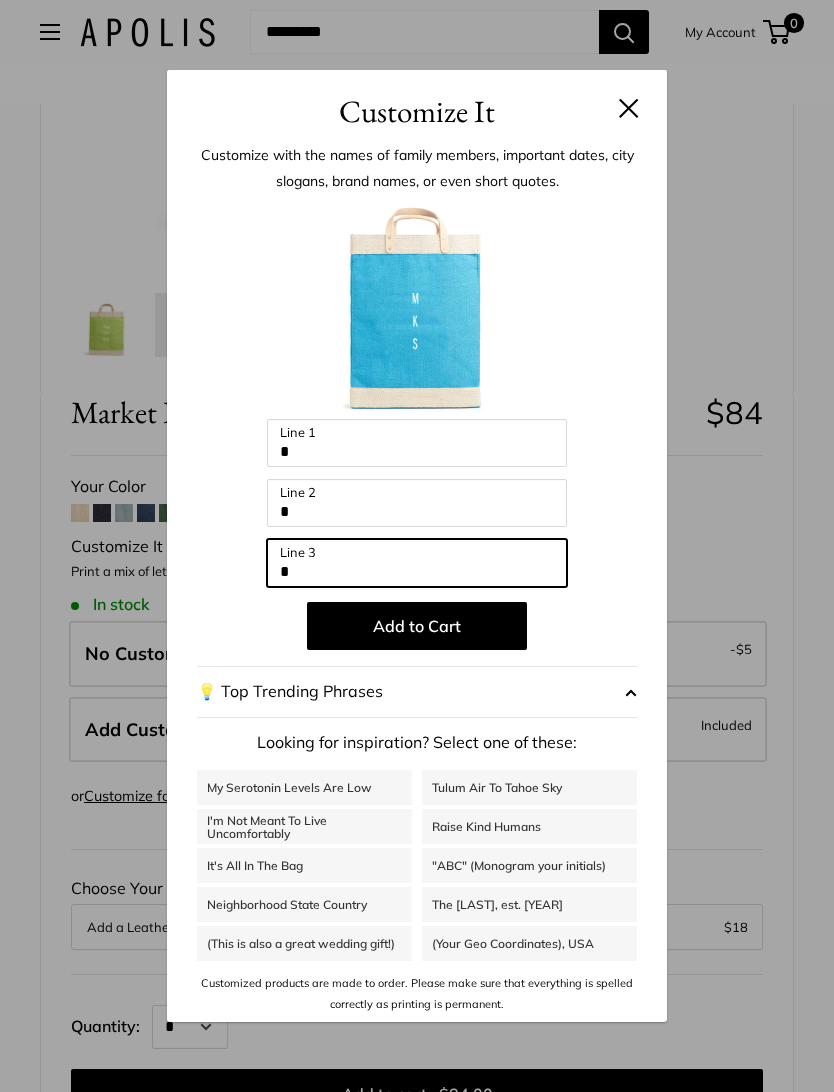 type on "*" 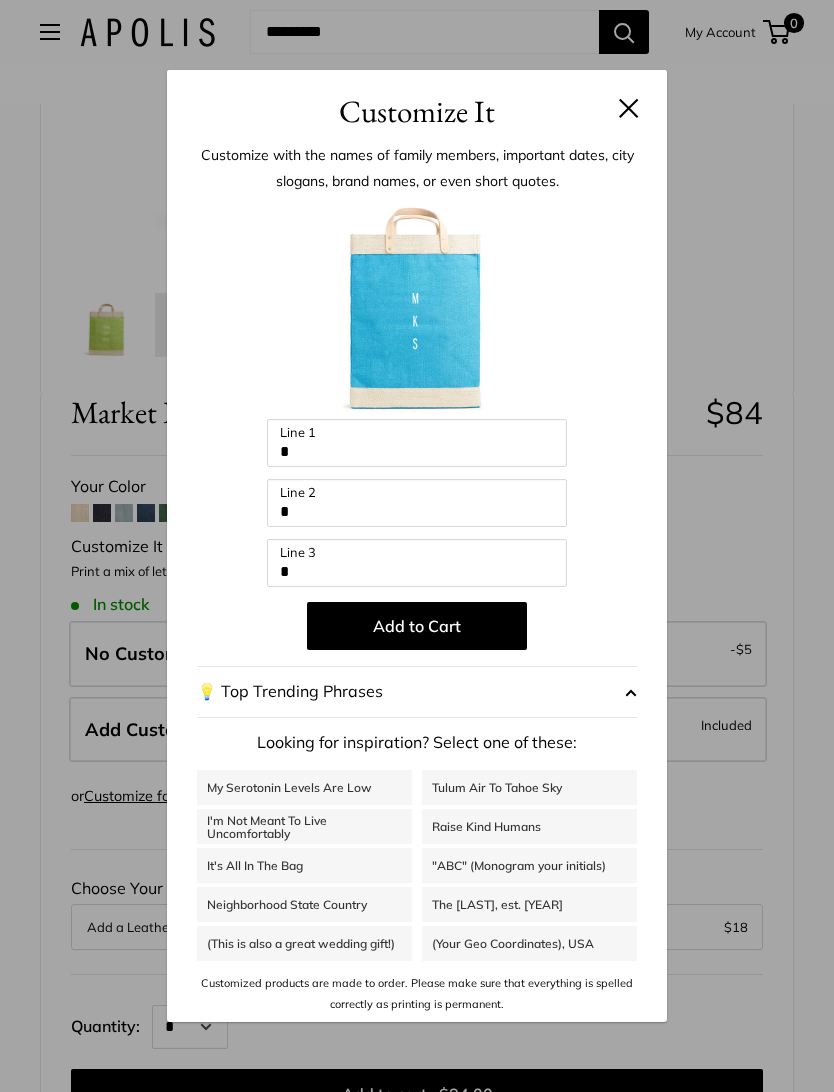click on "Add to Cart" at bounding box center [417, 626] 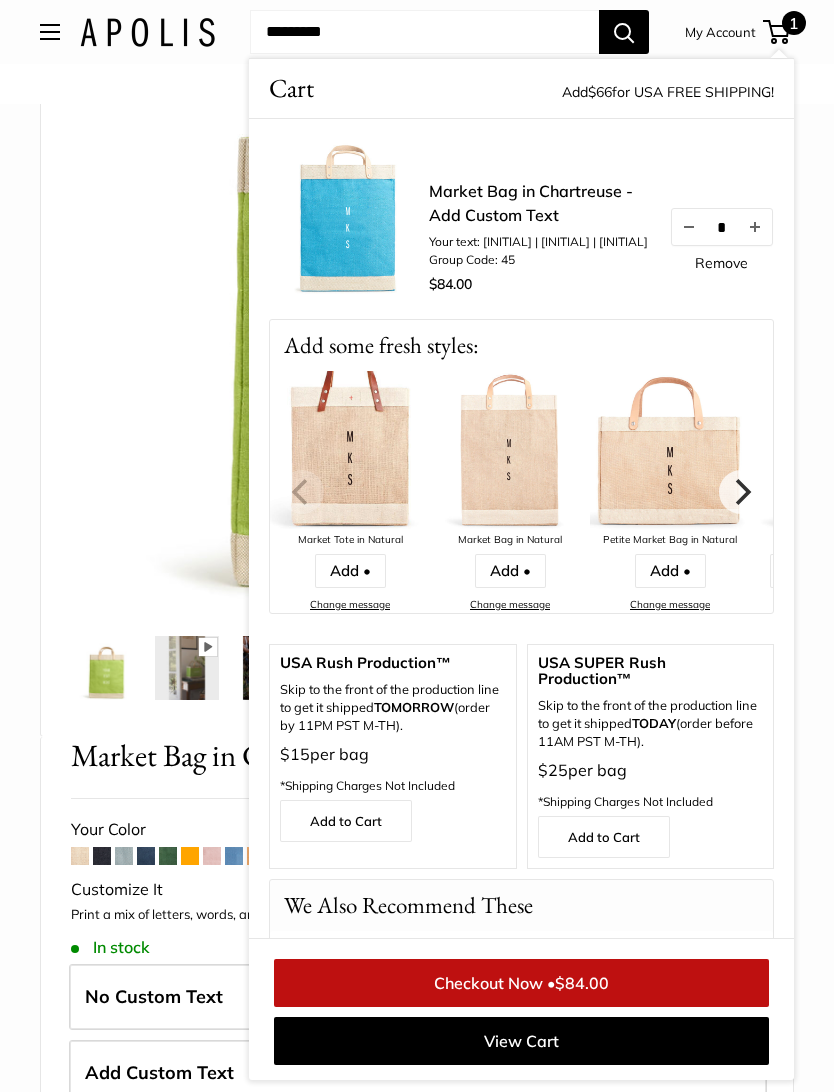 scroll, scrollTop: 227, scrollLeft: 0, axis: vertical 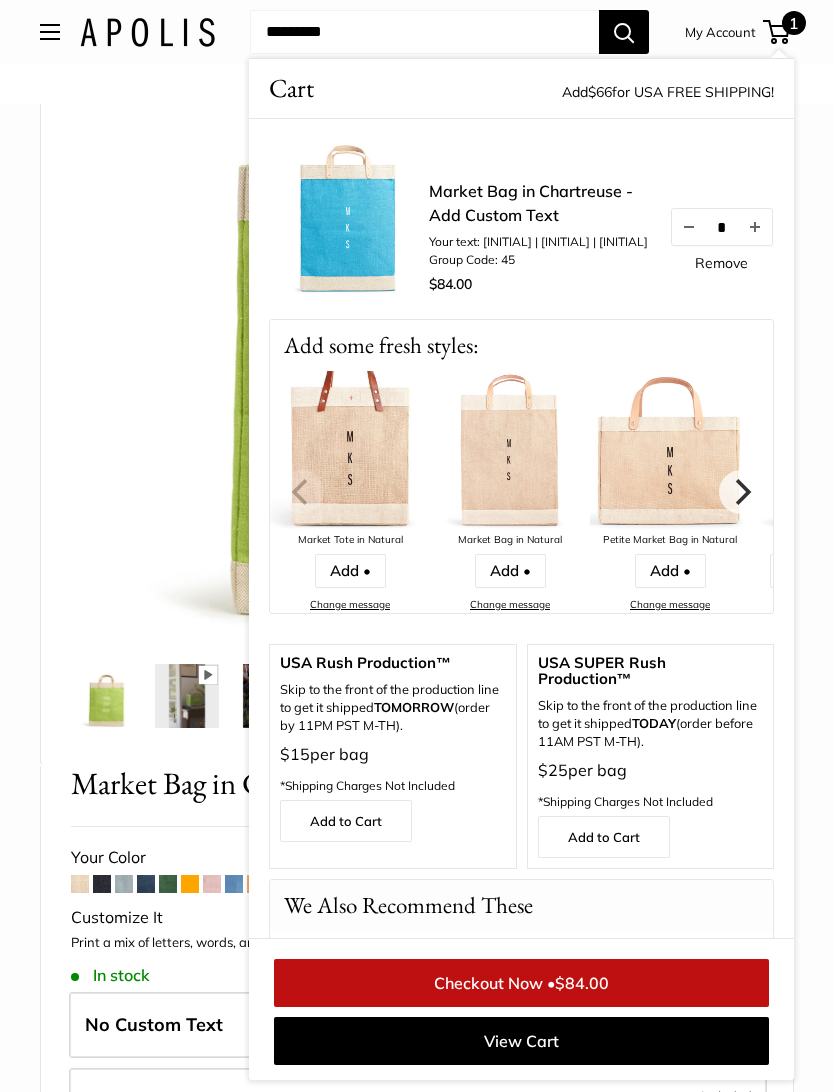 click at bounding box center [417, 304] 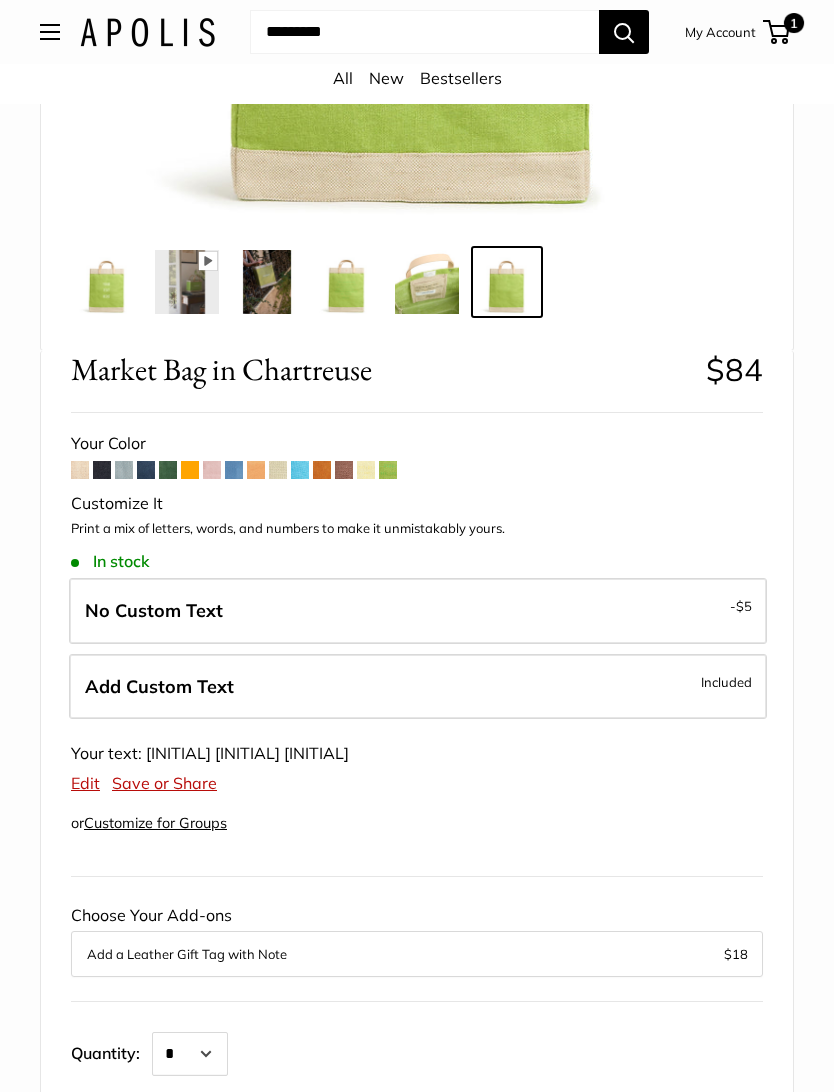 scroll, scrollTop: 651, scrollLeft: 0, axis: vertical 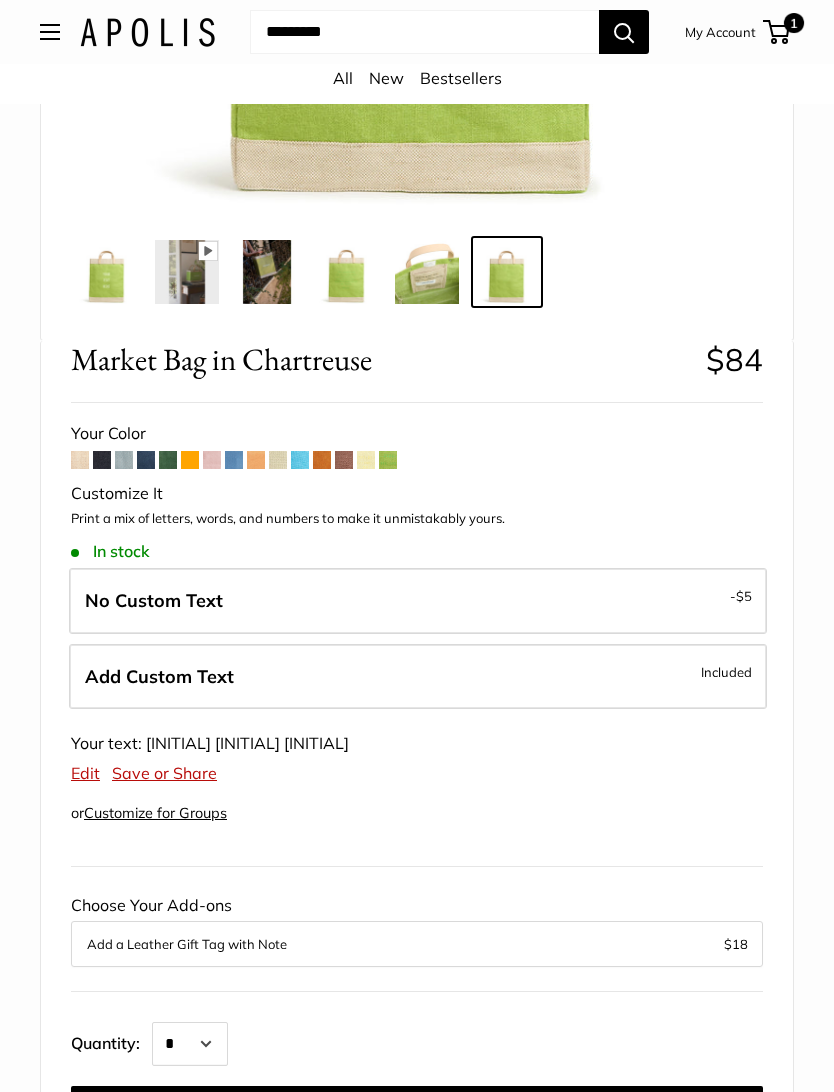 click on "Included" at bounding box center (726, 672) 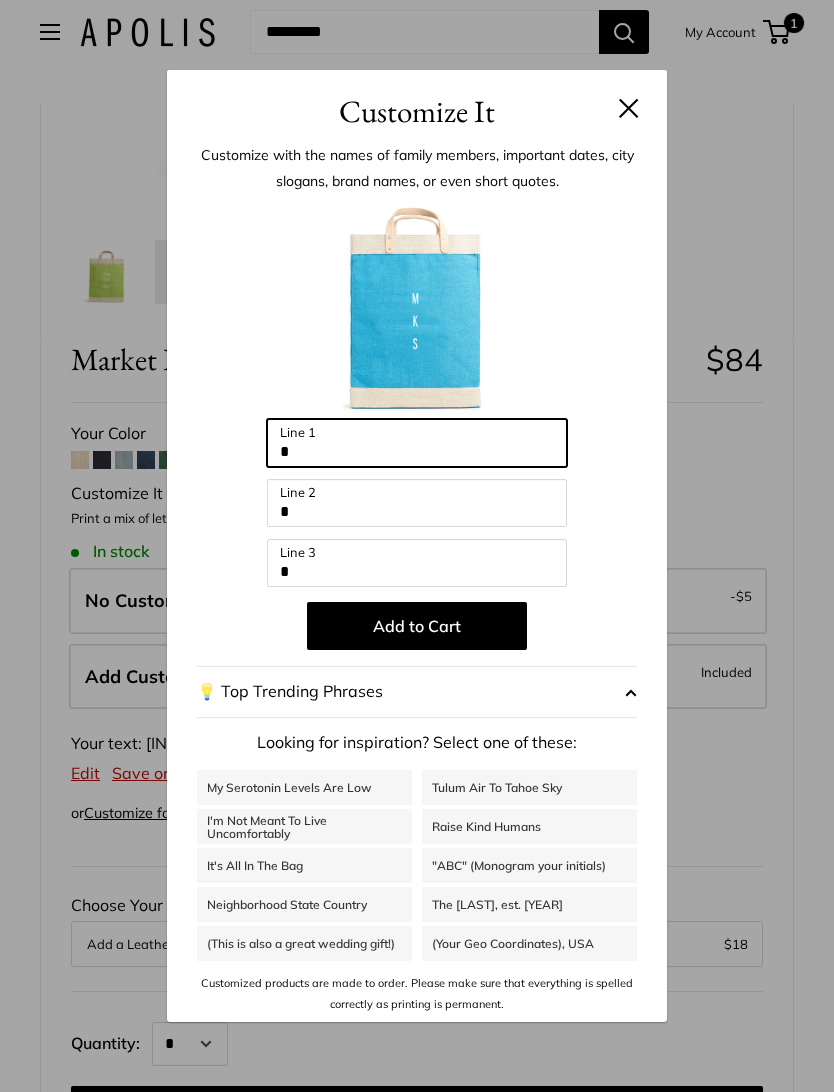 click on "*" at bounding box center (417, 443) 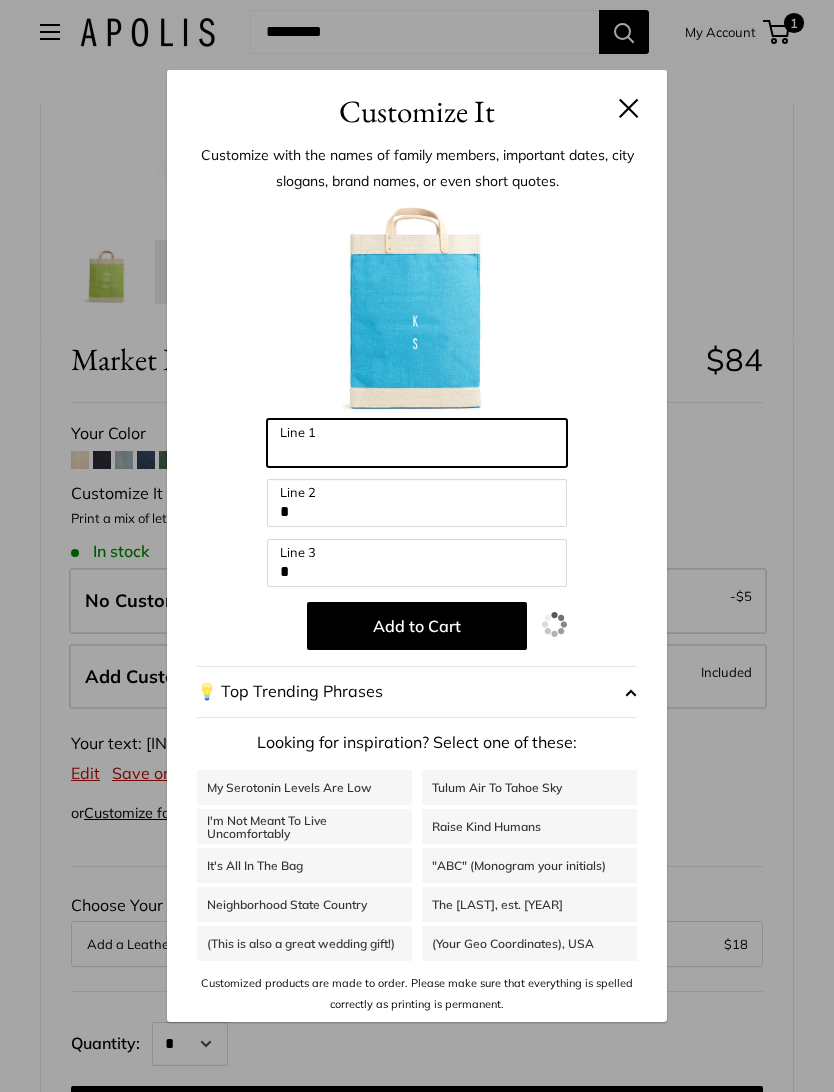 type 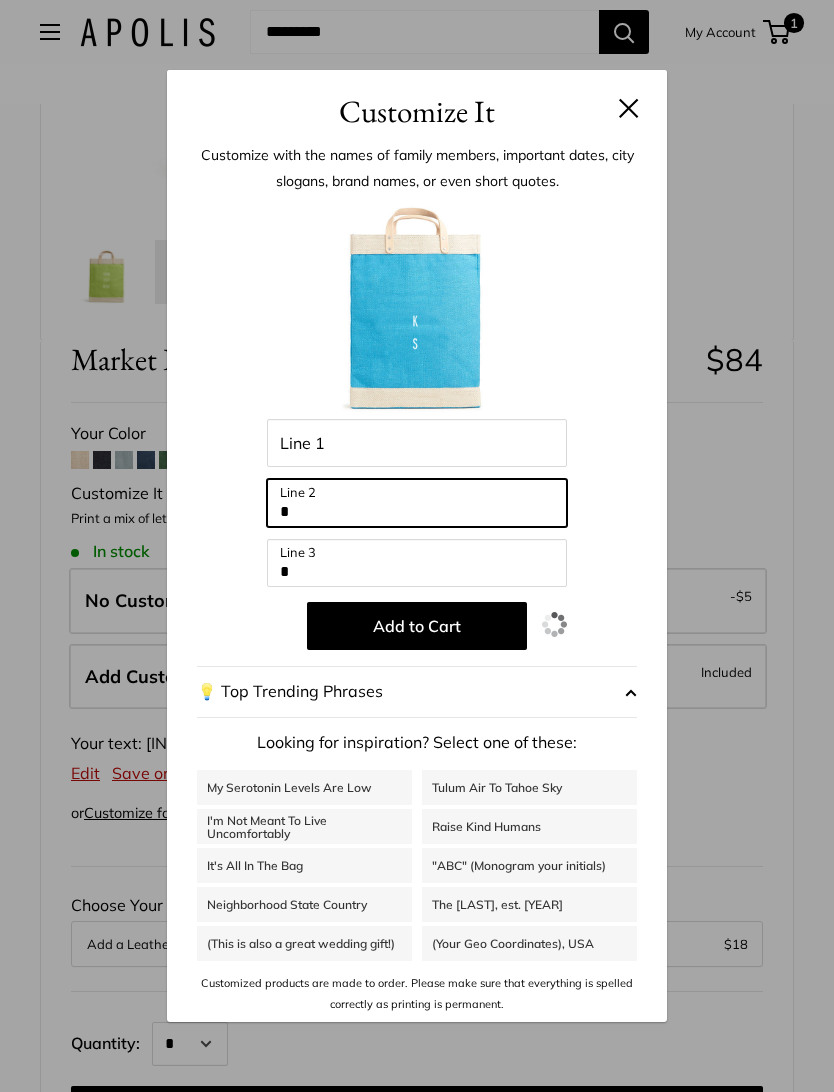 click on "*" at bounding box center (417, 503) 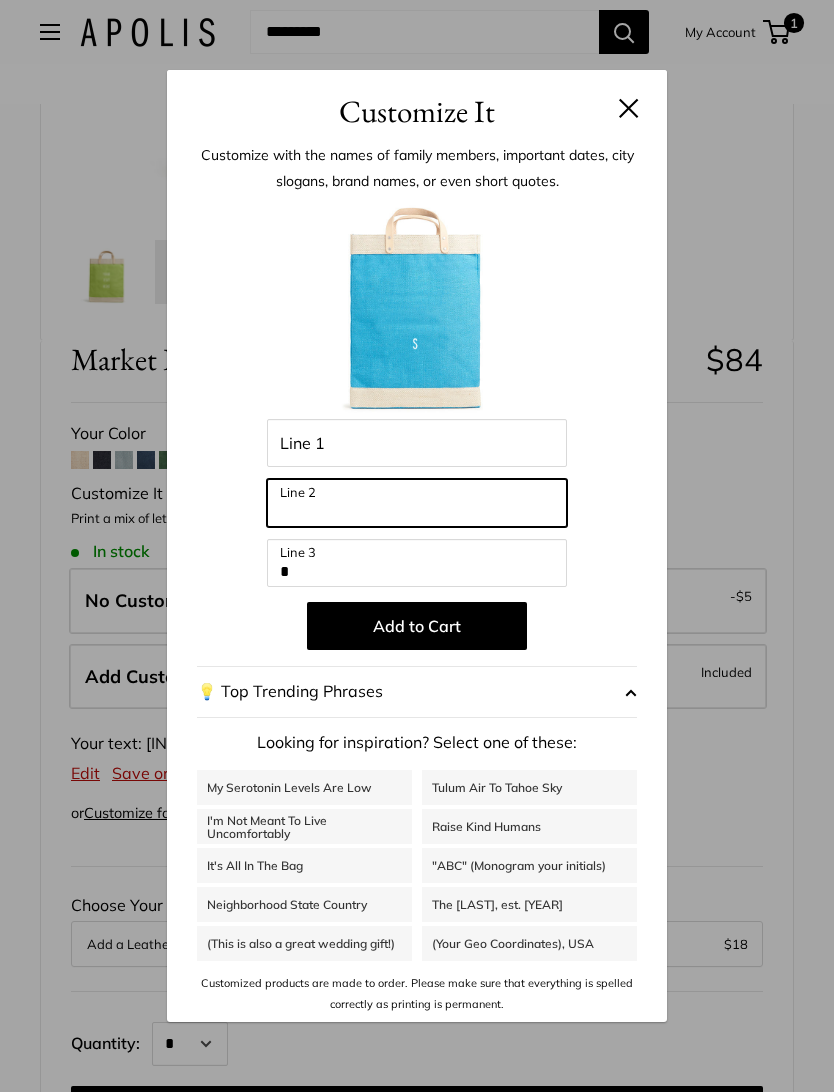 type 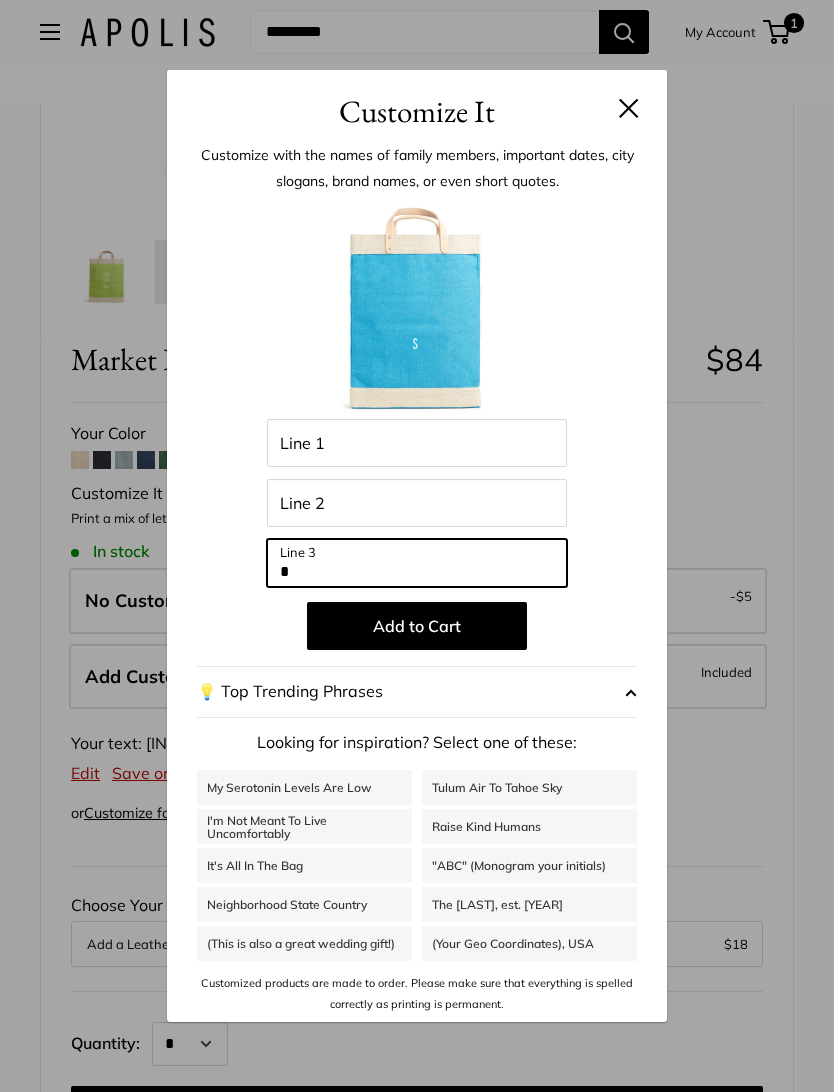 click on "*" at bounding box center [417, 563] 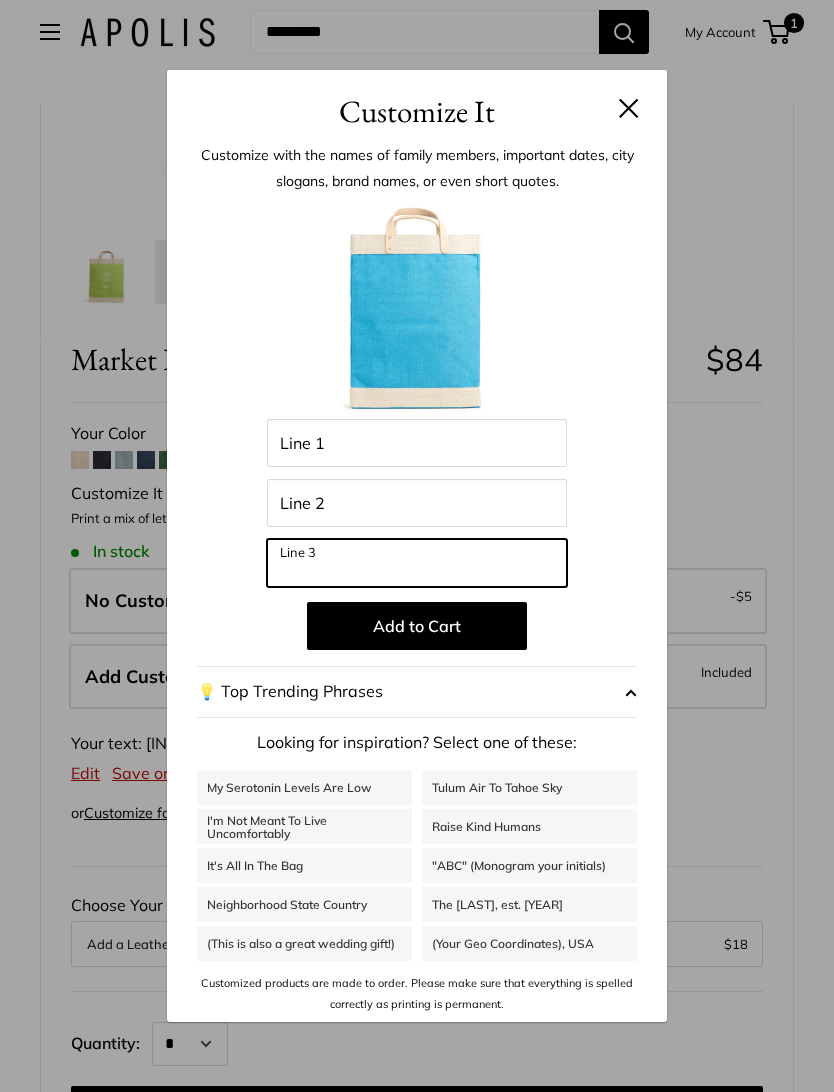 type 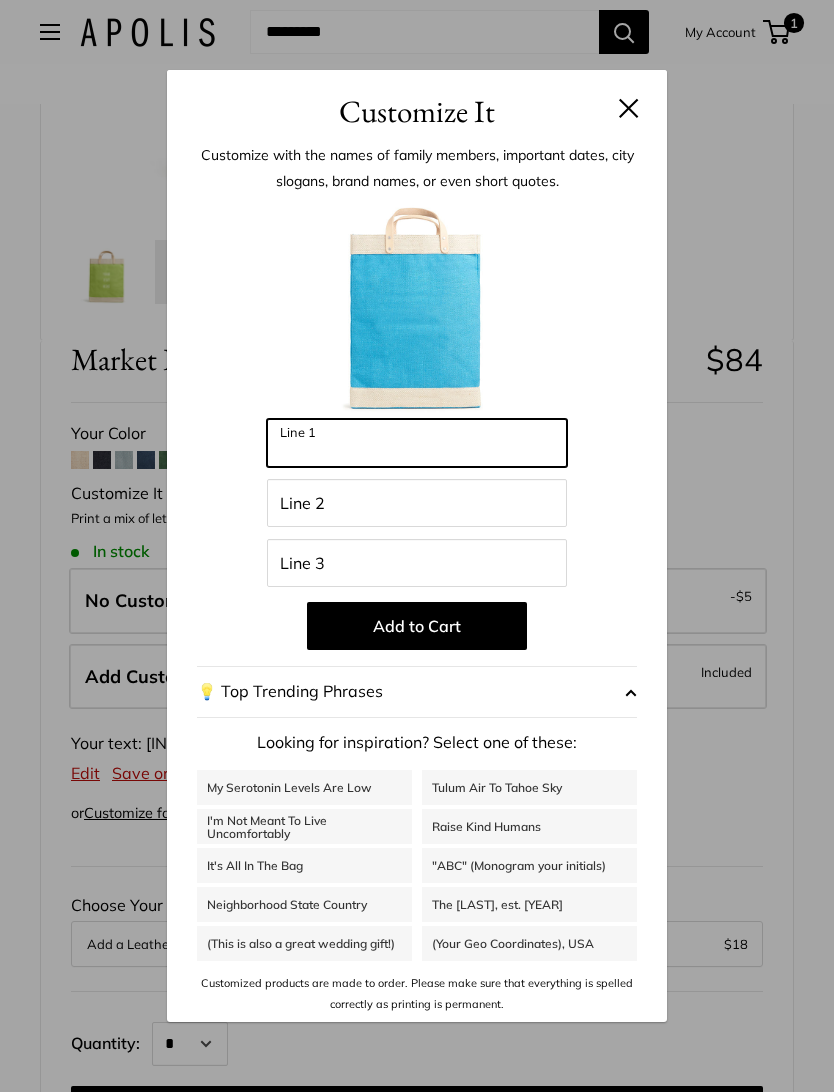 click on "Line 1" at bounding box center (417, 443) 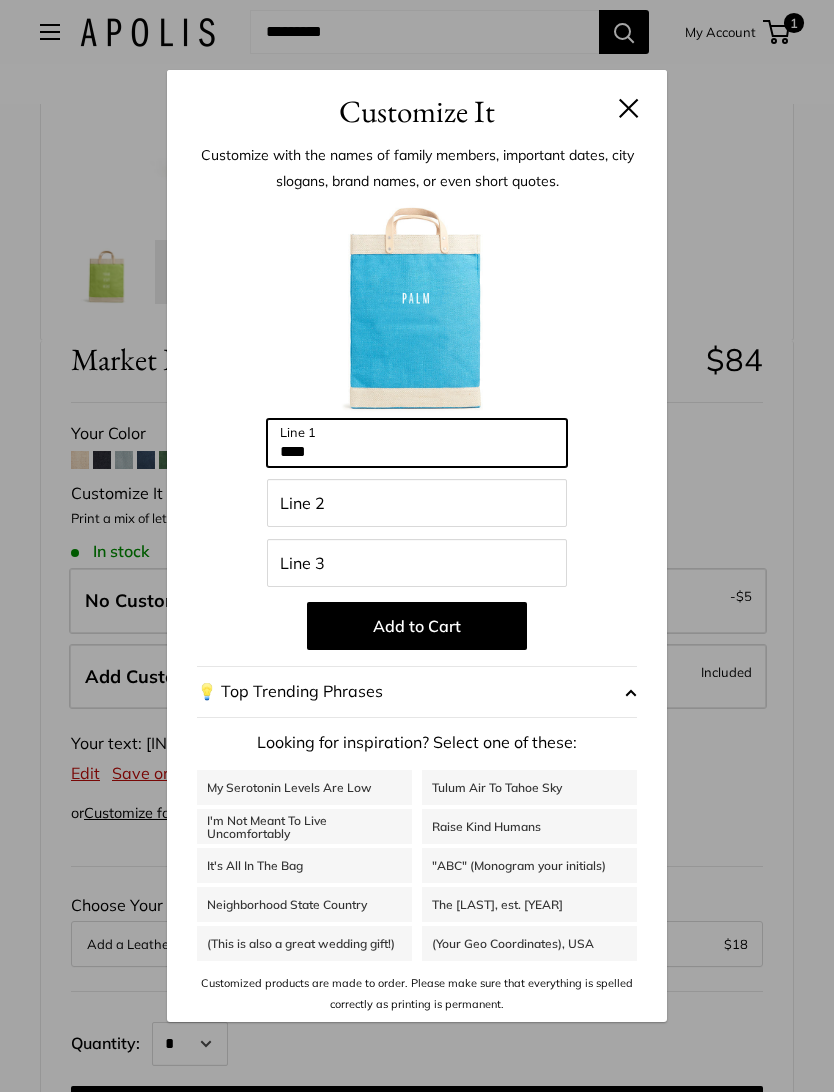 type on "****" 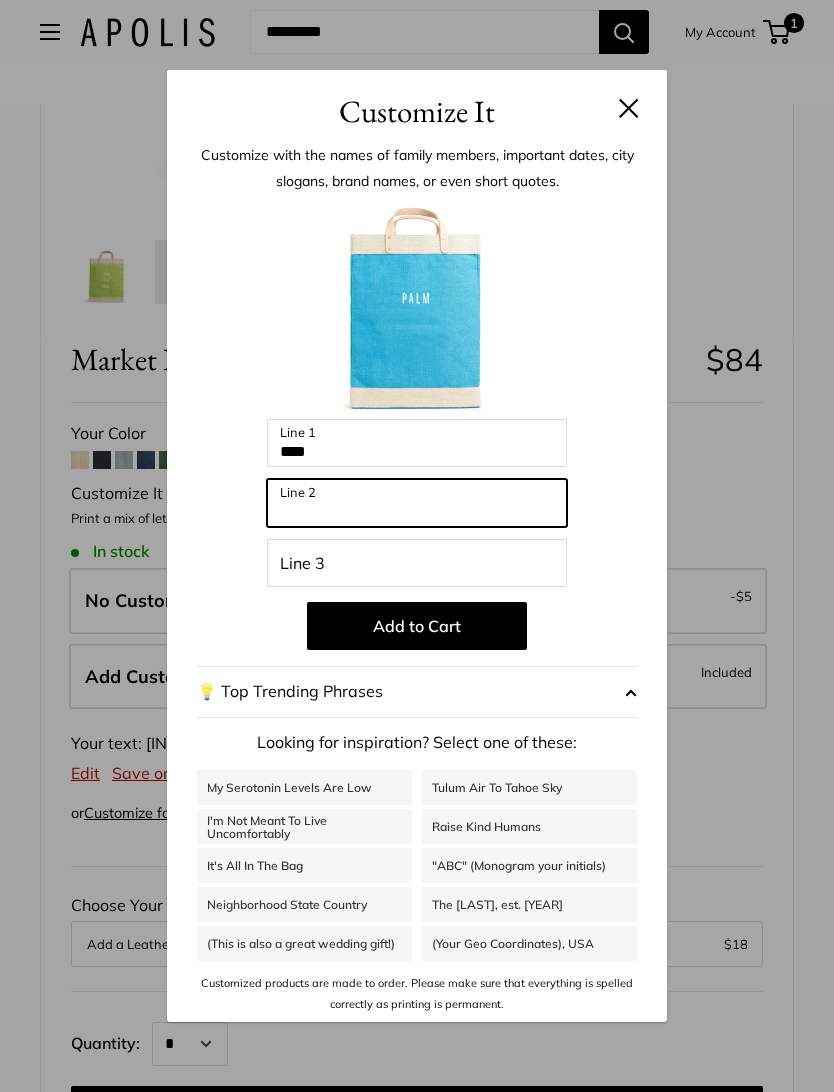 click on "Line 2" at bounding box center (417, 503) 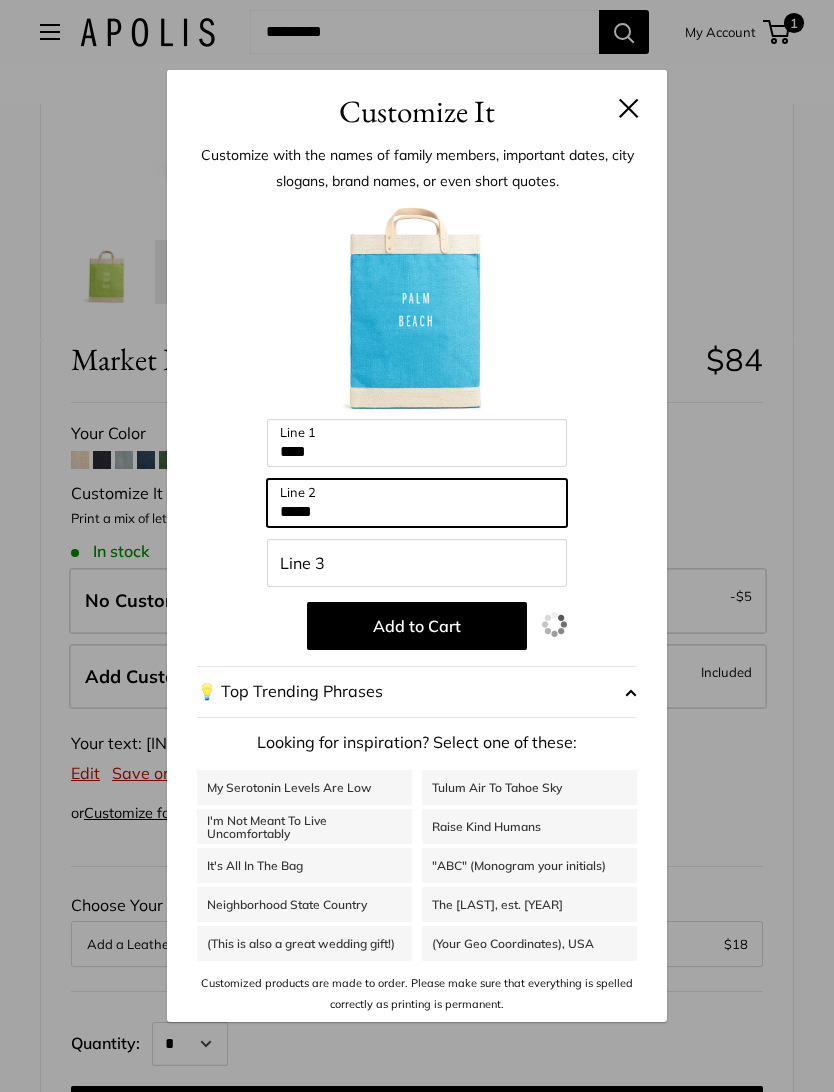 type on "*****" 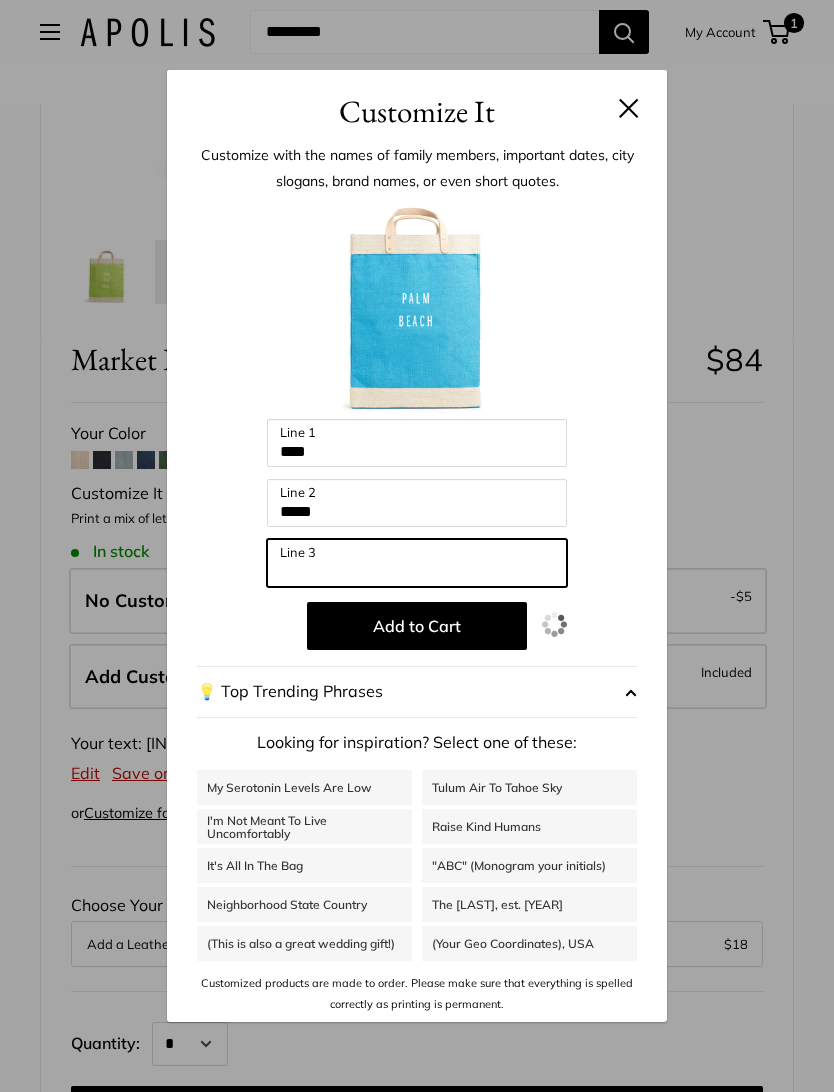 click on "Line 3" at bounding box center (417, 563) 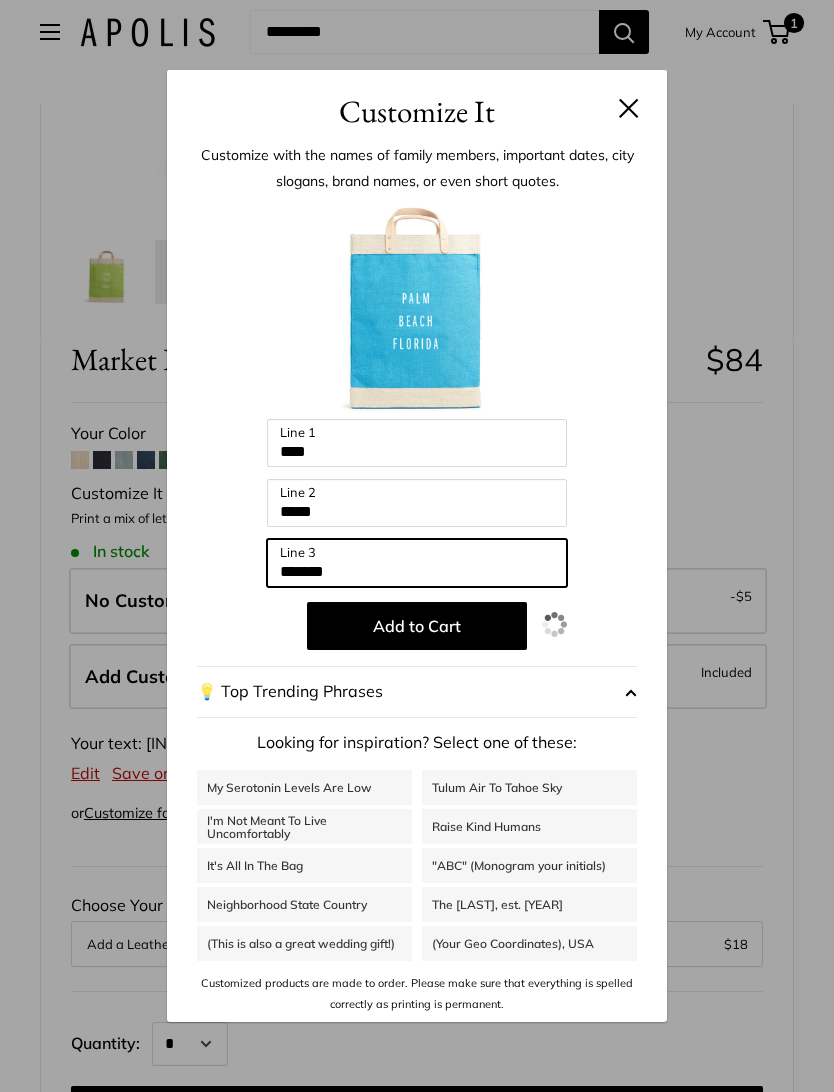 type on "*******" 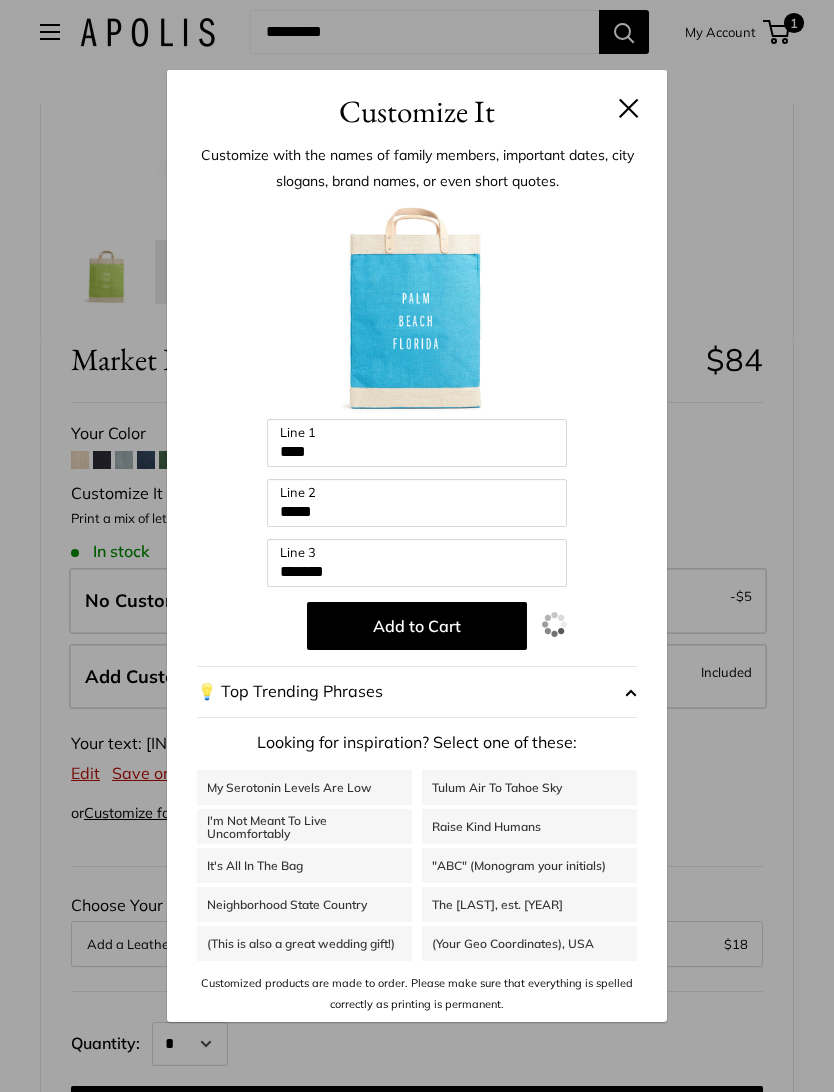 click on "Add to Cart" at bounding box center (417, 626) 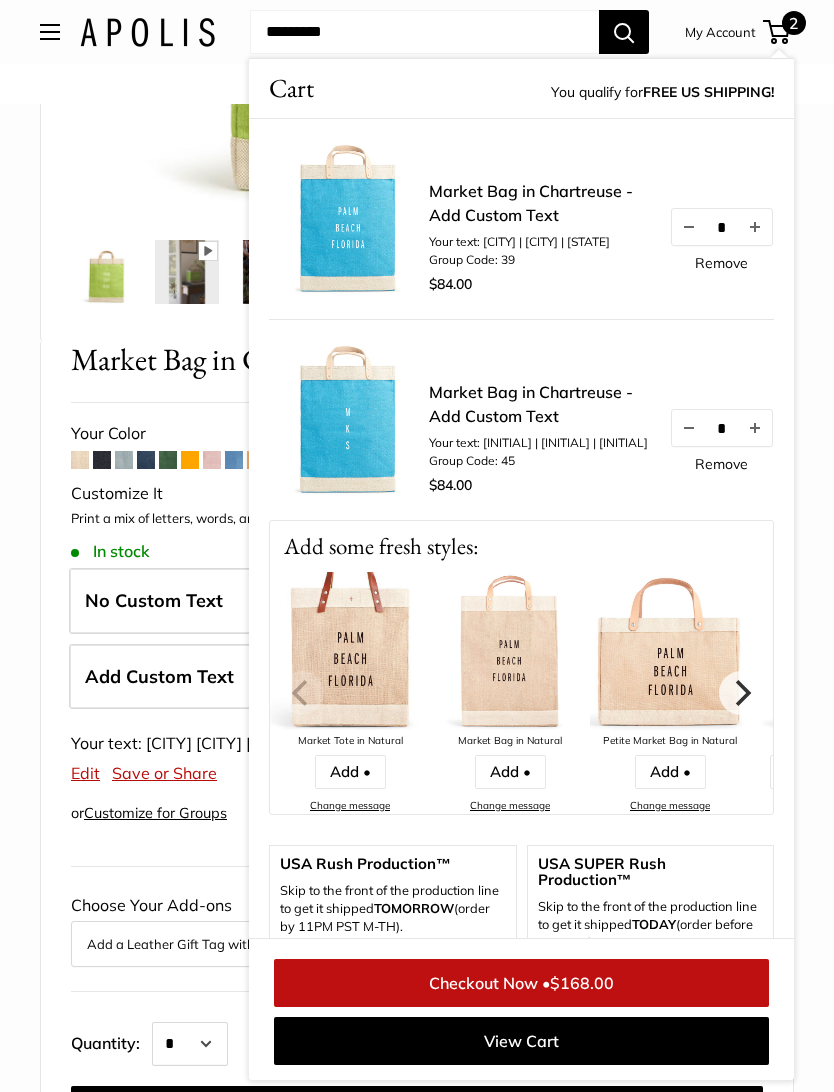 click on "2" at bounding box center [794, 23] 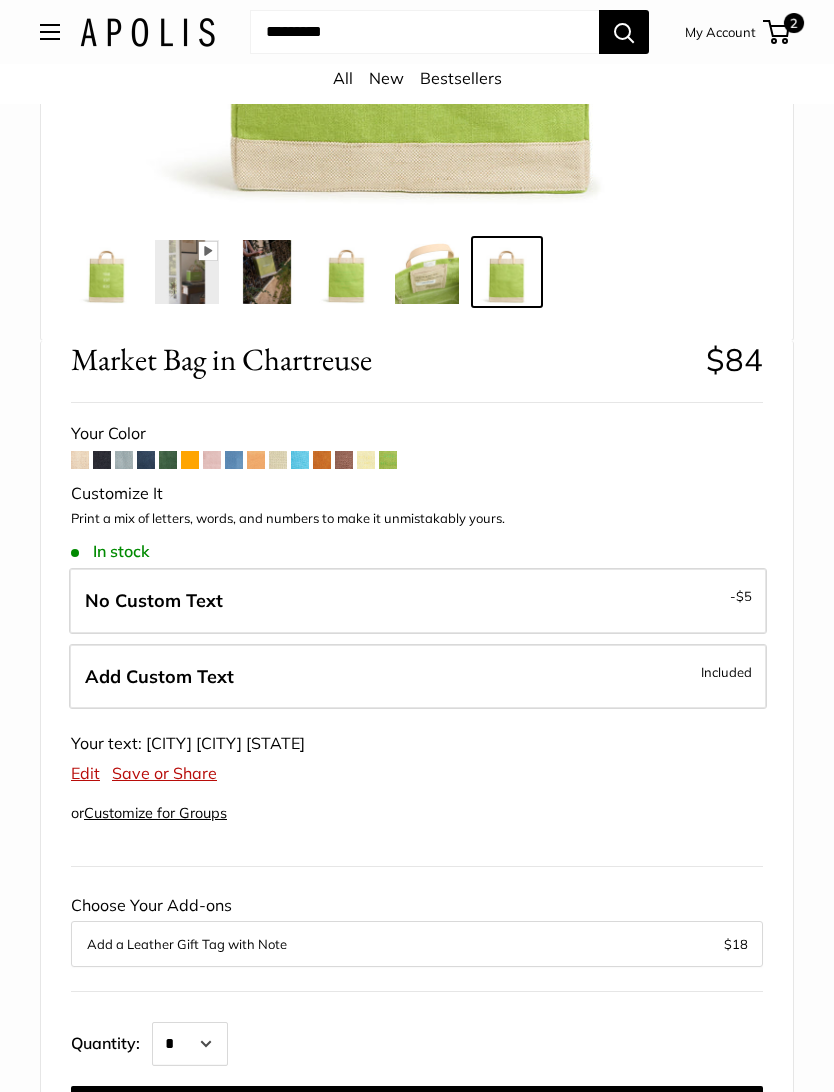 click on "2" at bounding box center [794, 23] 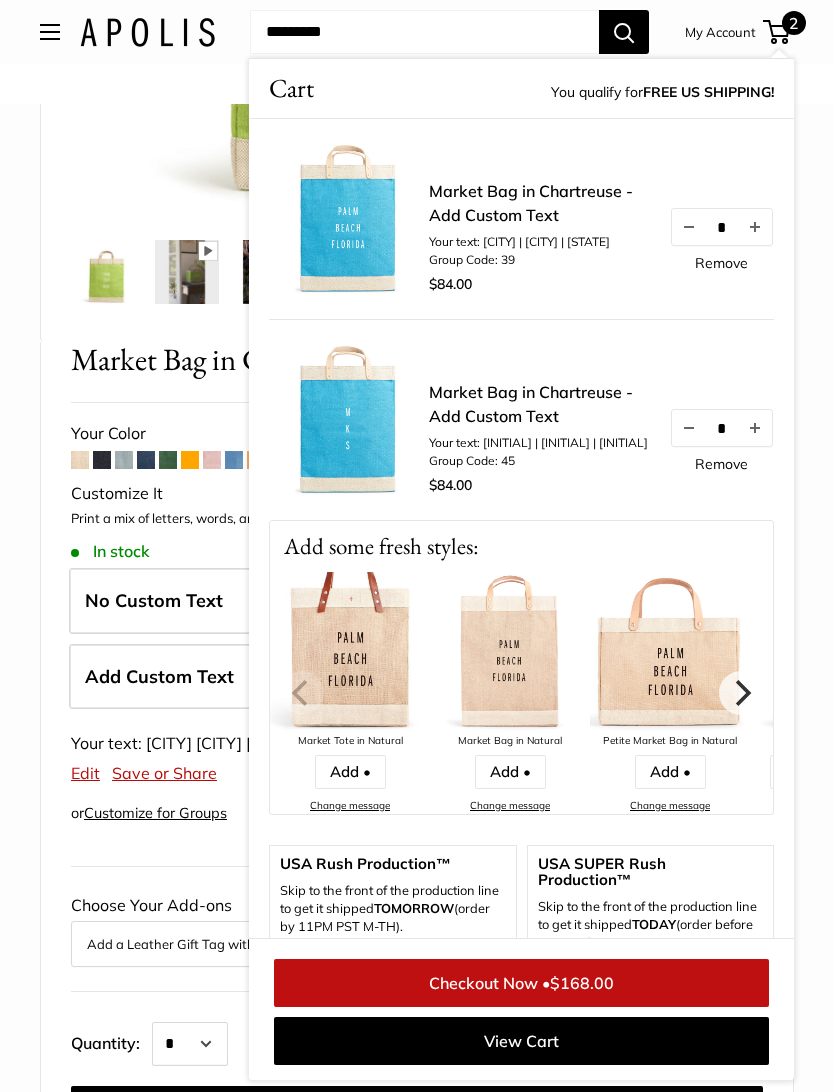 click on "Remove" at bounding box center (721, 464) 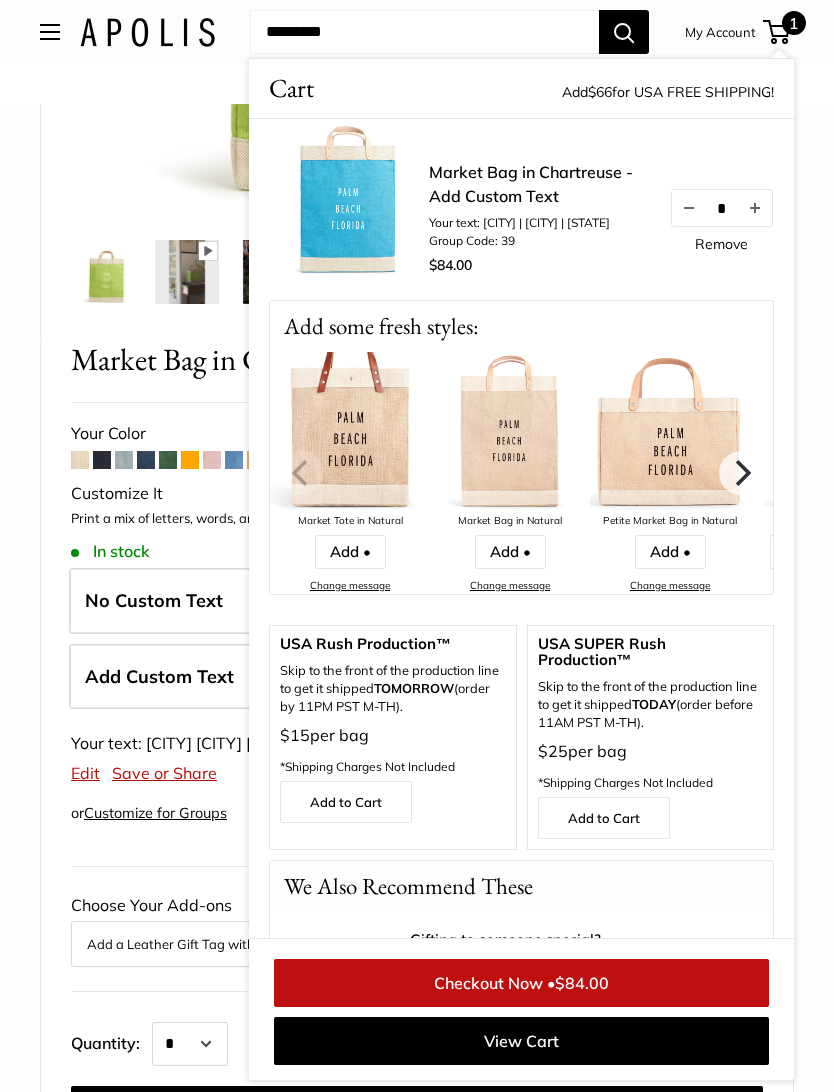 scroll, scrollTop: 0, scrollLeft: 0, axis: both 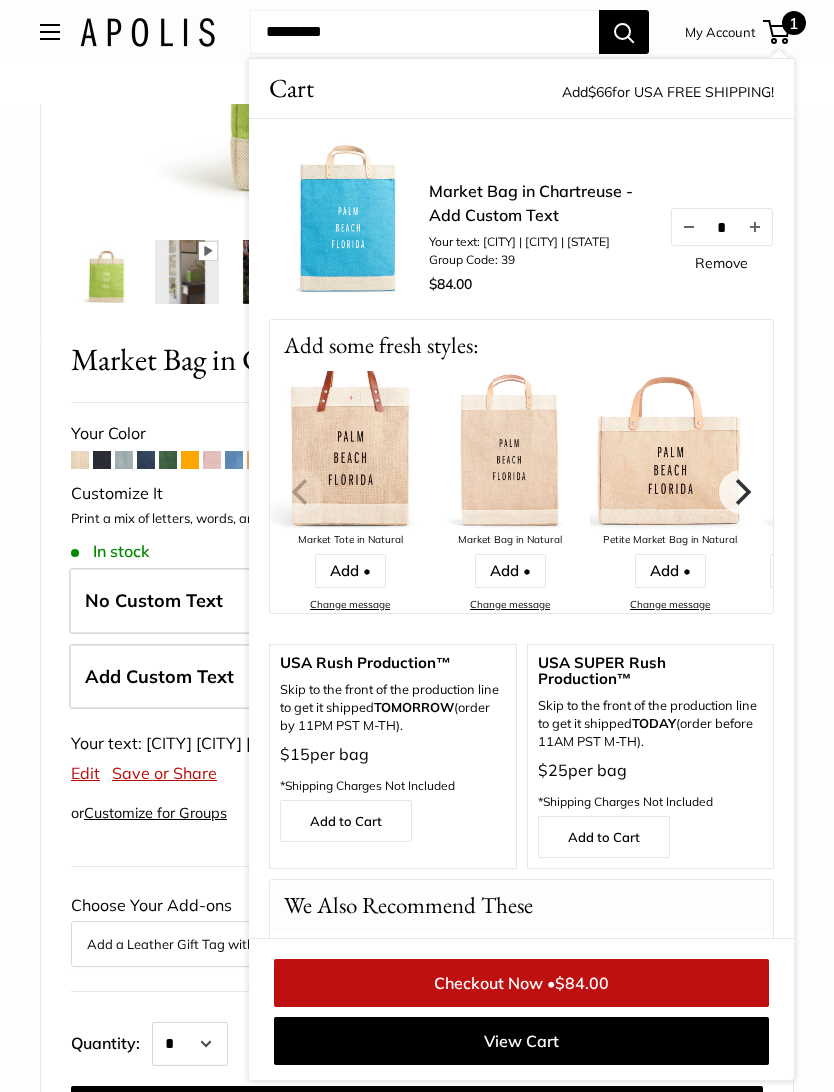 click on "Choose Your Add-ons
Add a Leather Gift Tag with Note
$18" at bounding box center [417, 929] 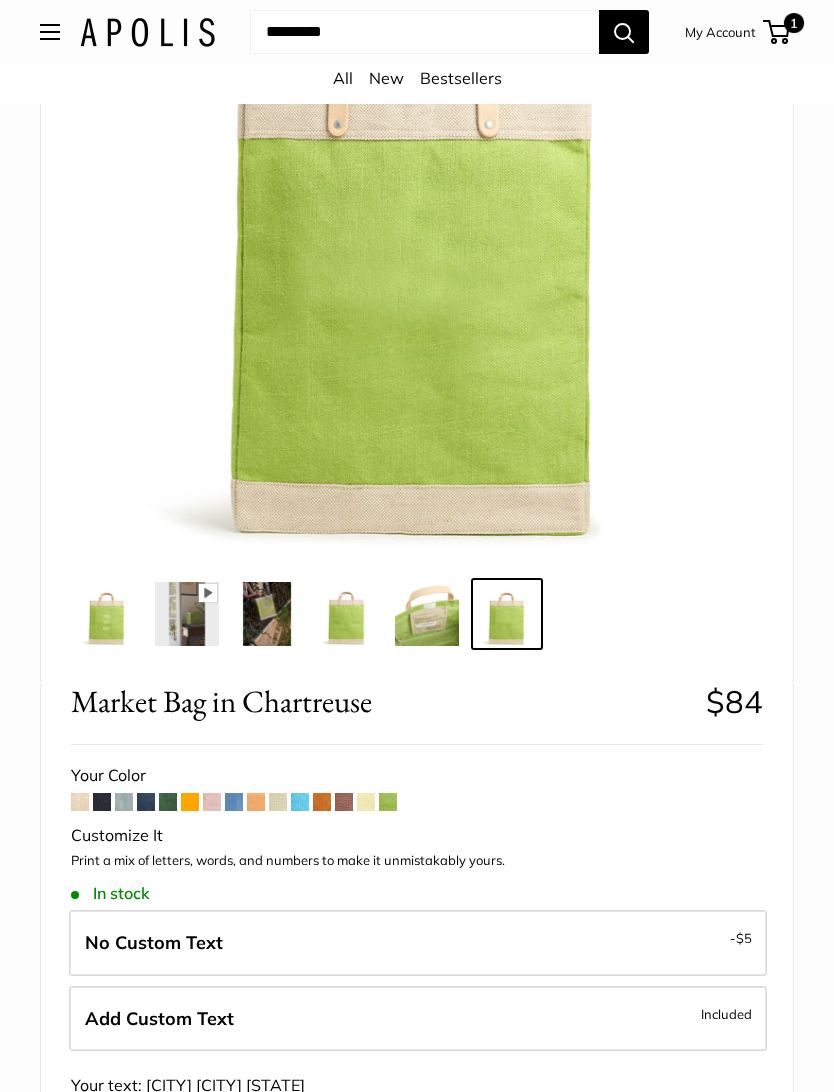 scroll, scrollTop: 312, scrollLeft: 0, axis: vertical 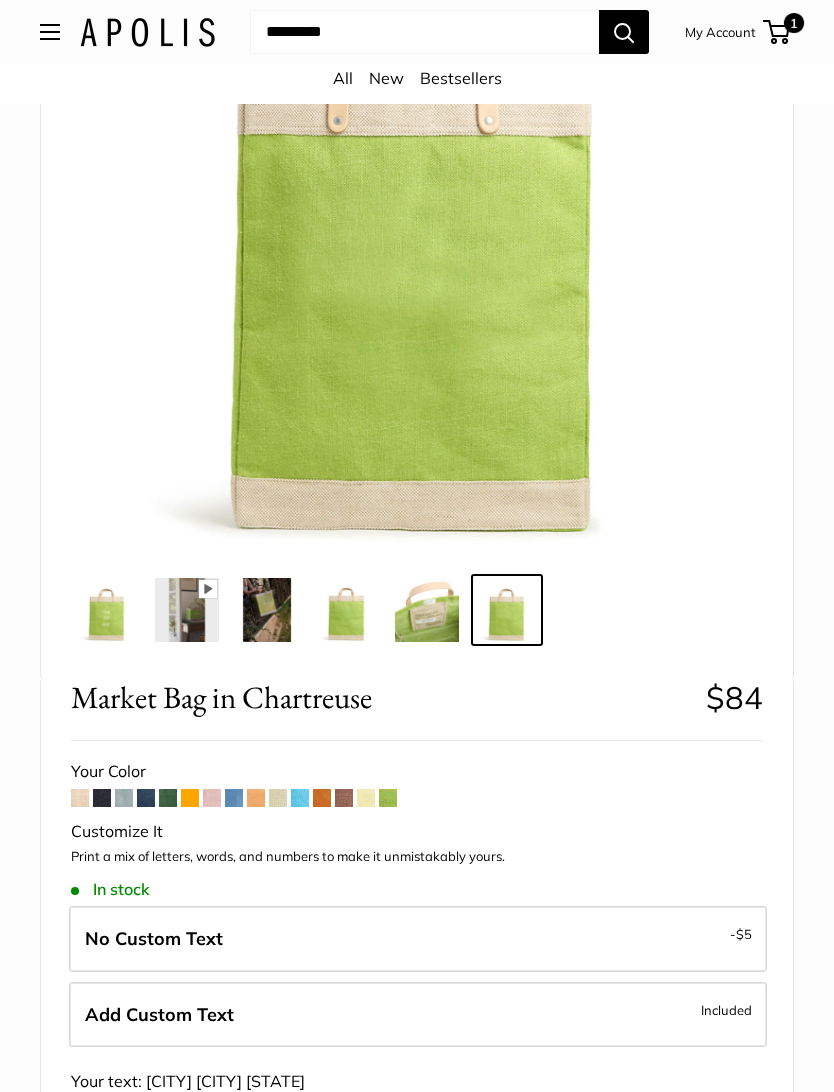 click at bounding box center (80, 799) 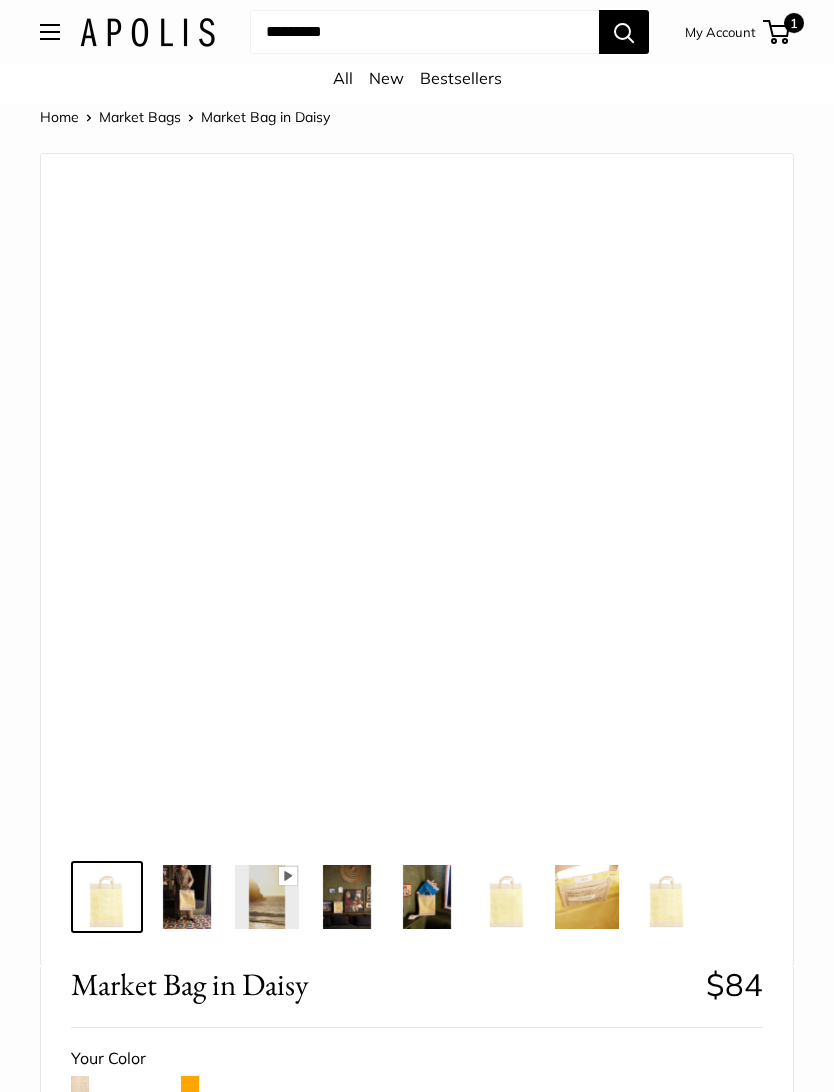 scroll, scrollTop: 0, scrollLeft: 0, axis: both 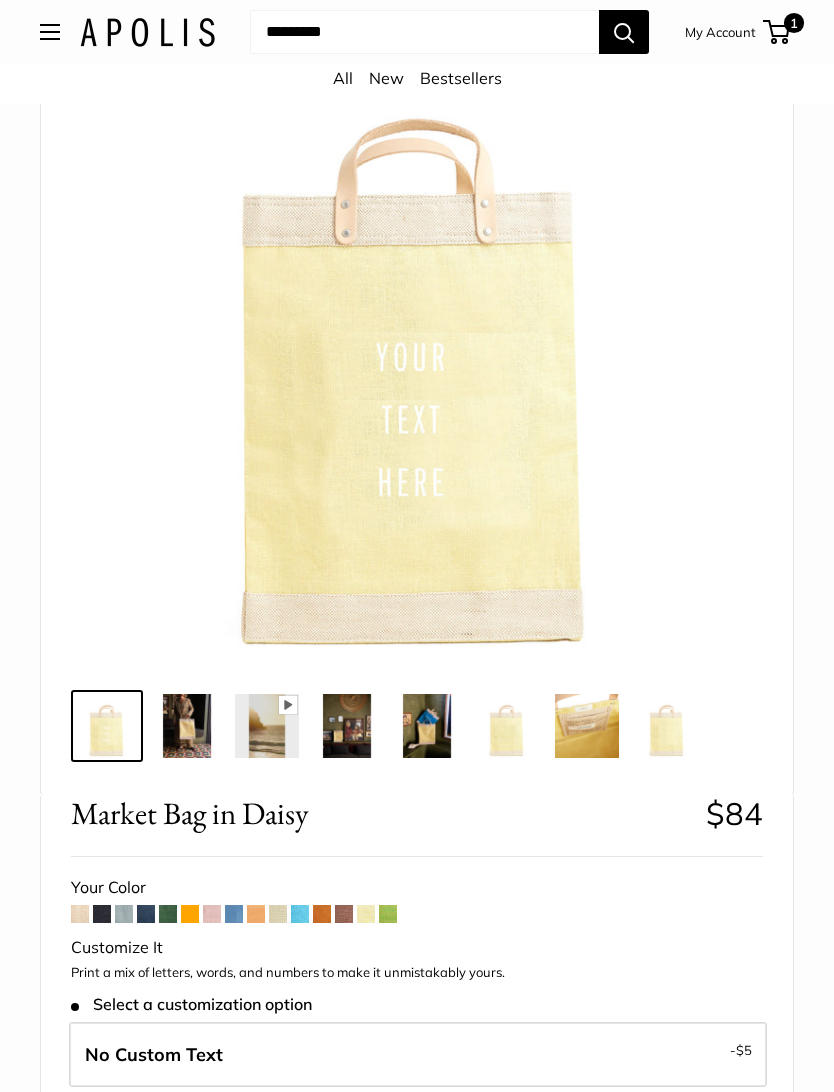 click at bounding box center [344, 914] 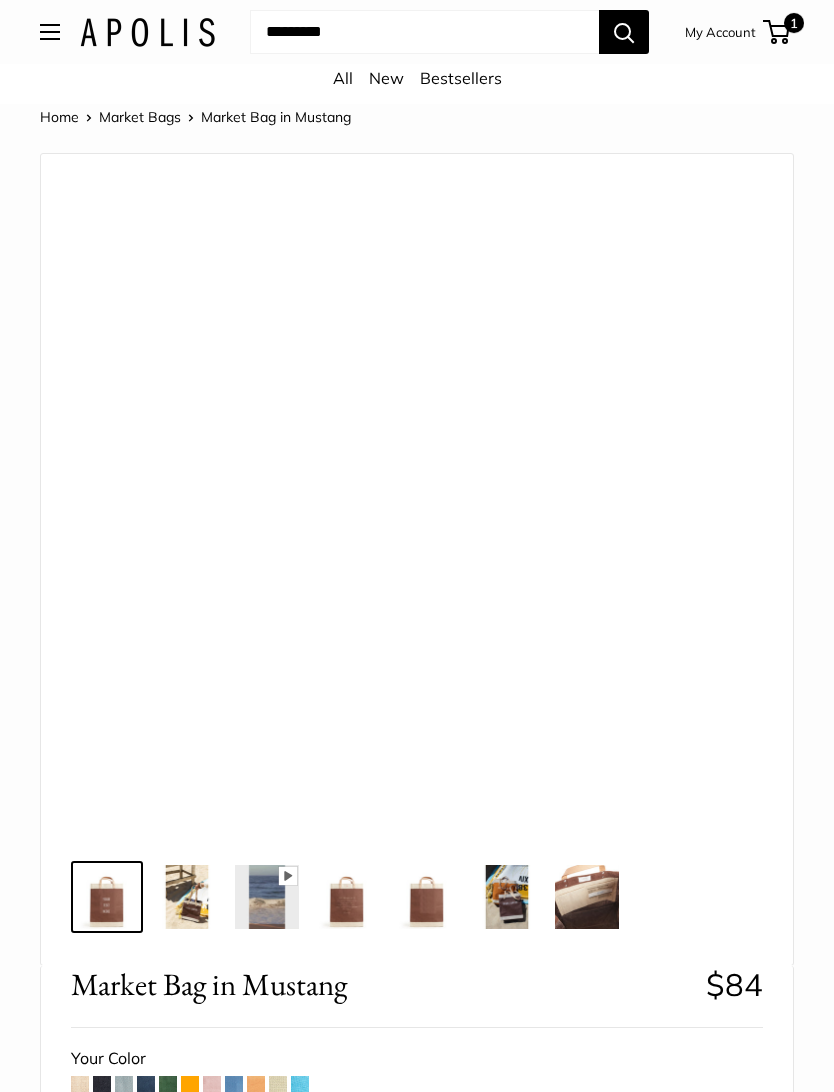 scroll, scrollTop: 0, scrollLeft: 0, axis: both 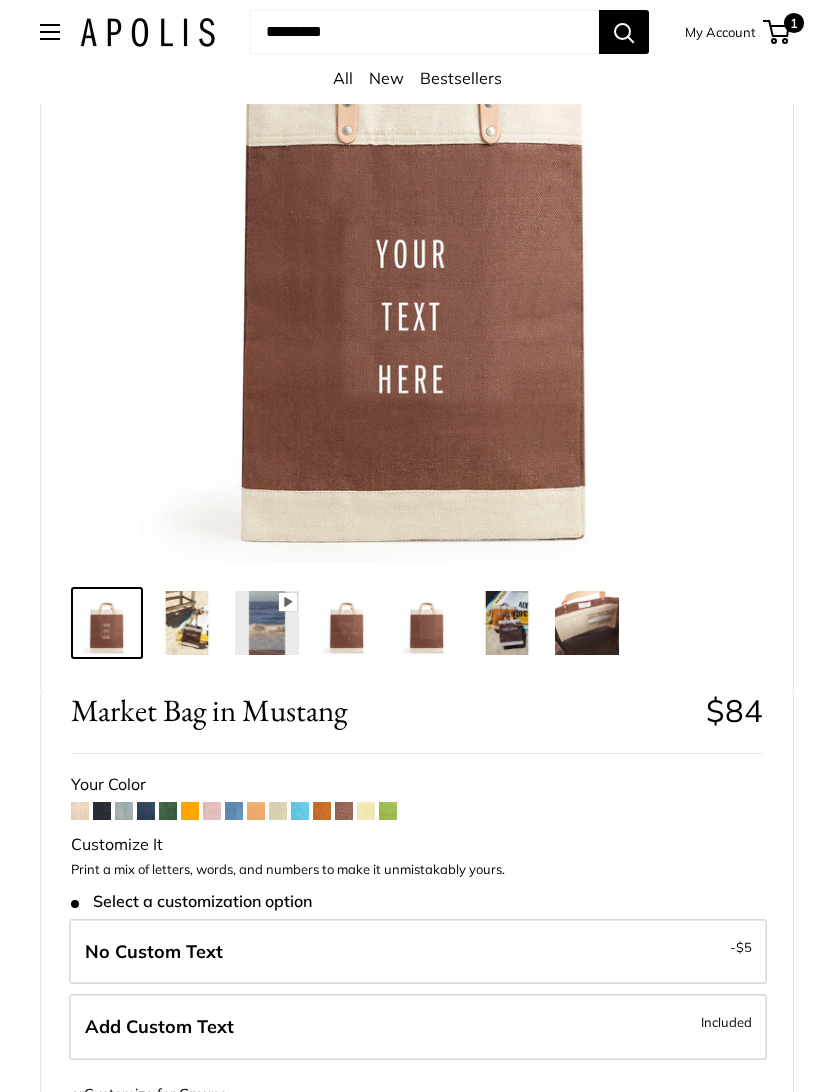 click at bounding box center (322, 812) 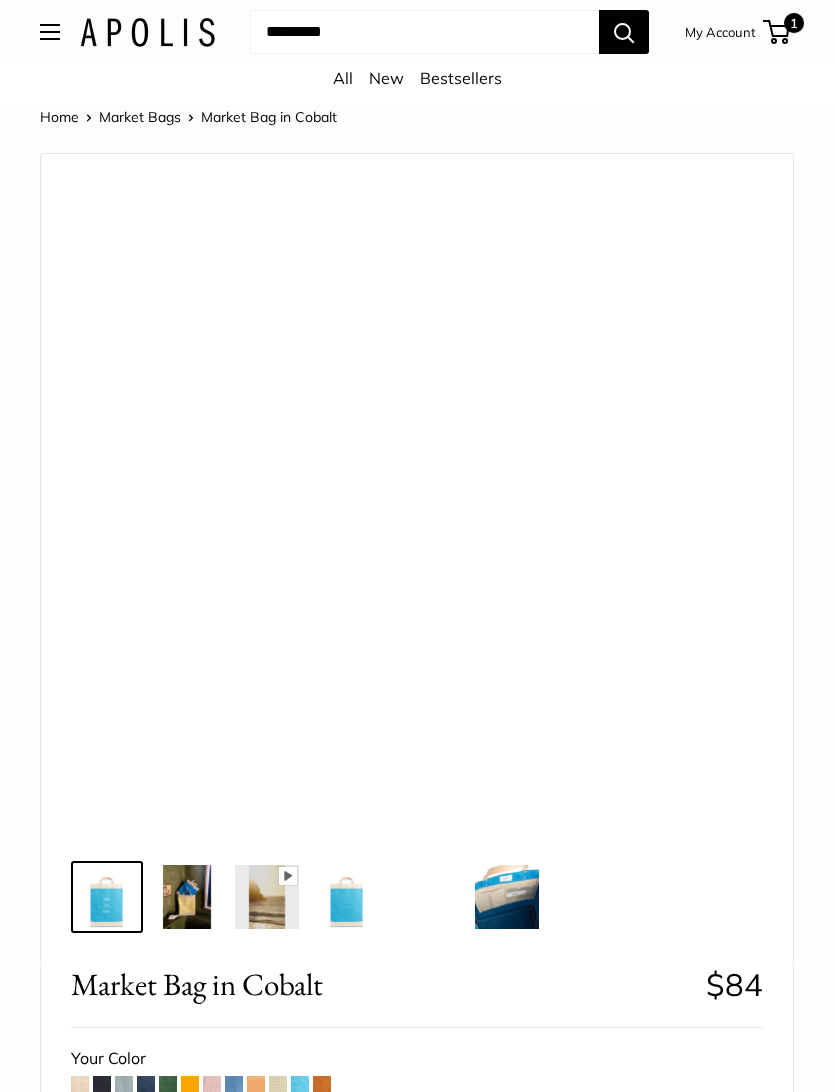 scroll, scrollTop: 0, scrollLeft: 0, axis: both 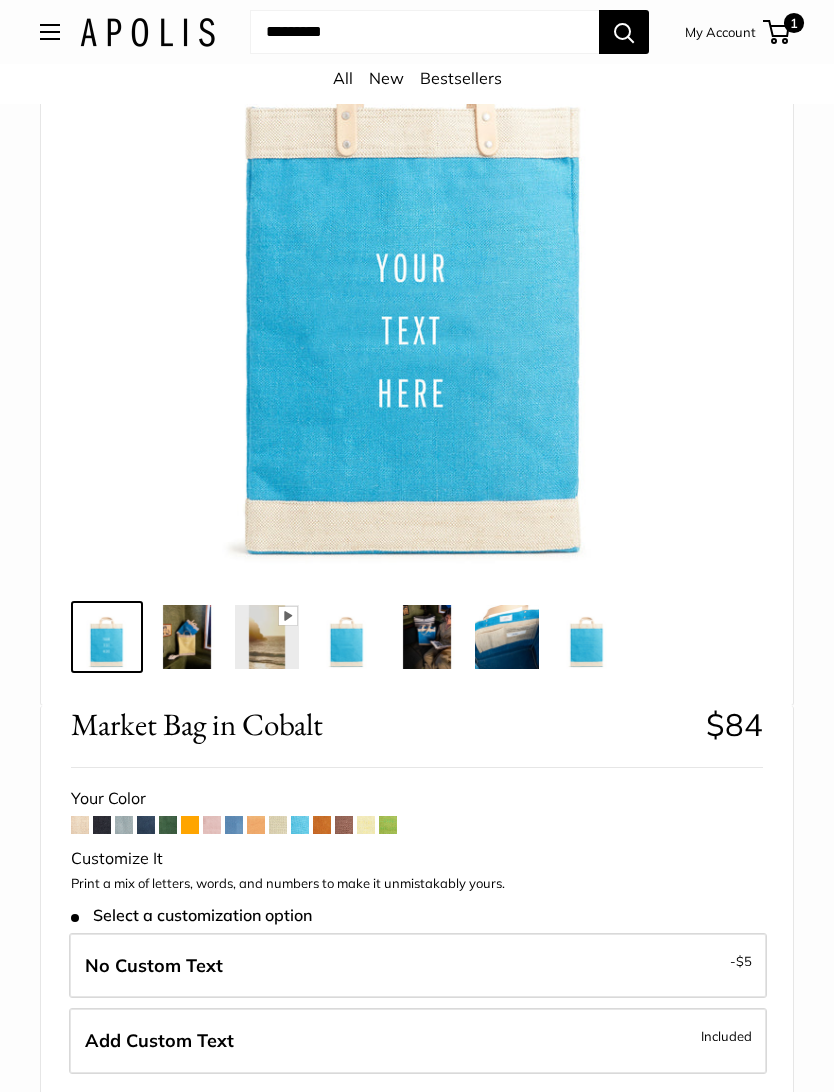 click at bounding box center (278, 826) 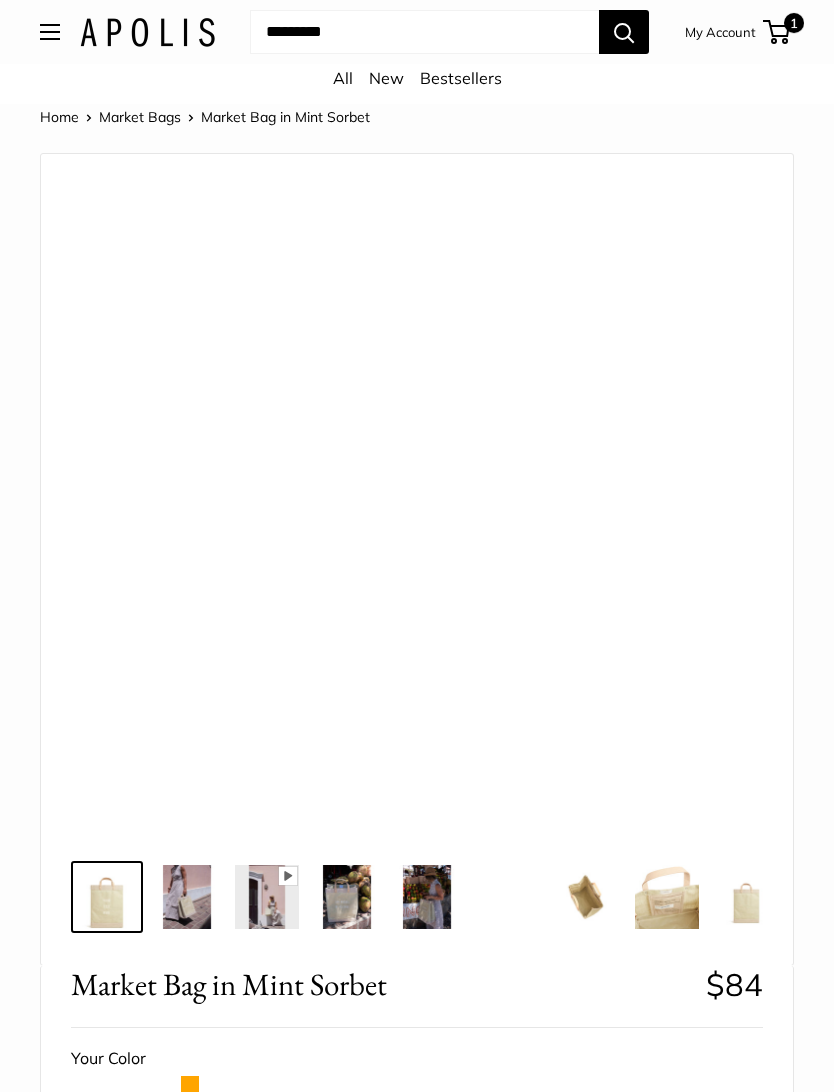 scroll, scrollTop: 0, scrollLeft: 0, axis: both 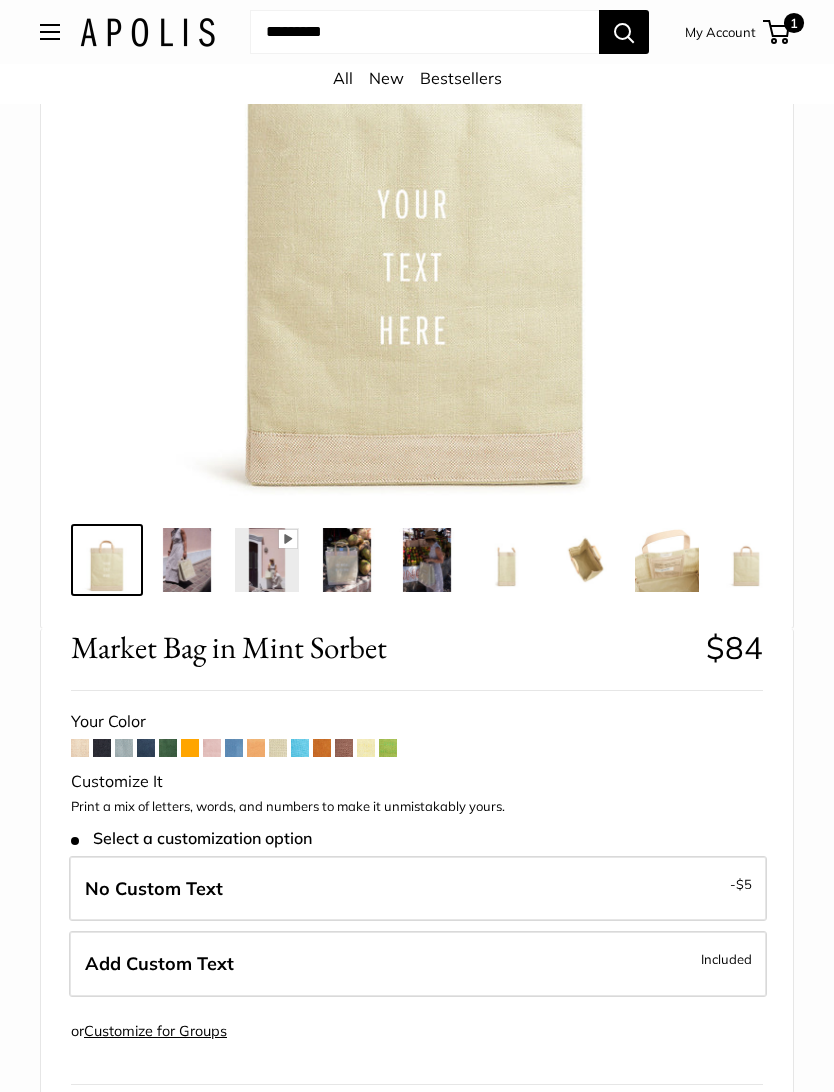 click at bounding box center [344, 749] 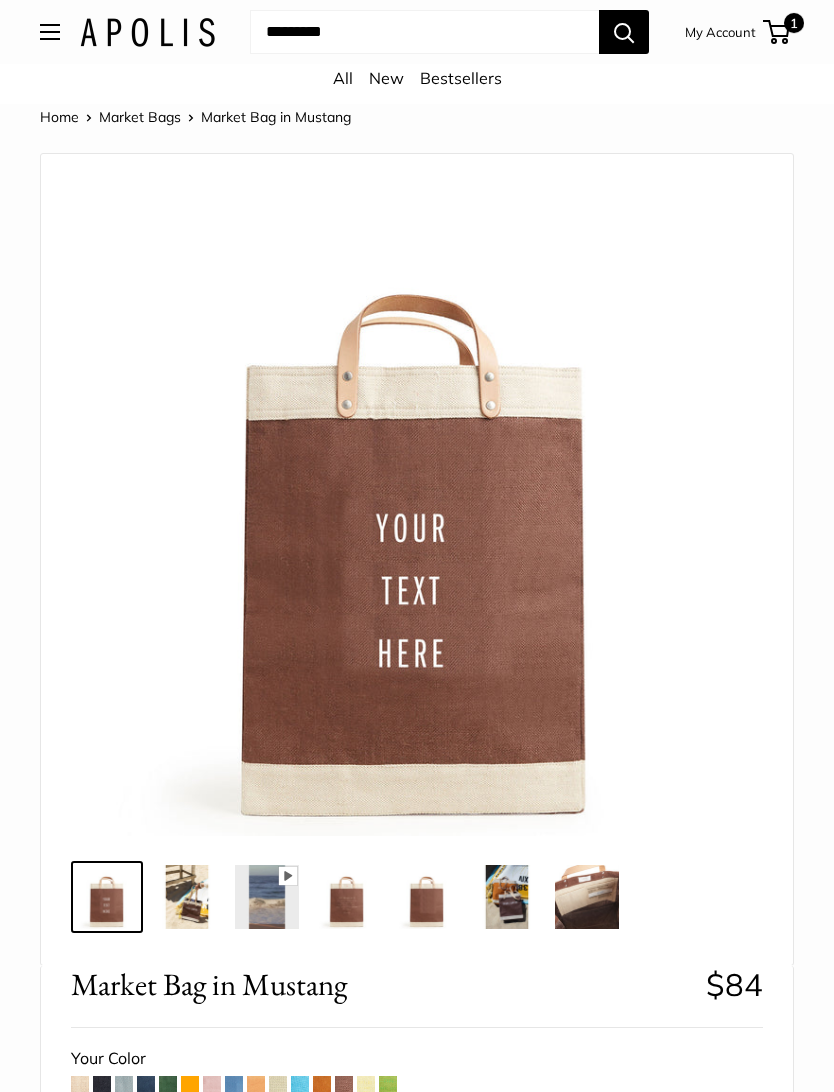 scroll, scrollTop: 0, scrollLeft: 0, axis: both 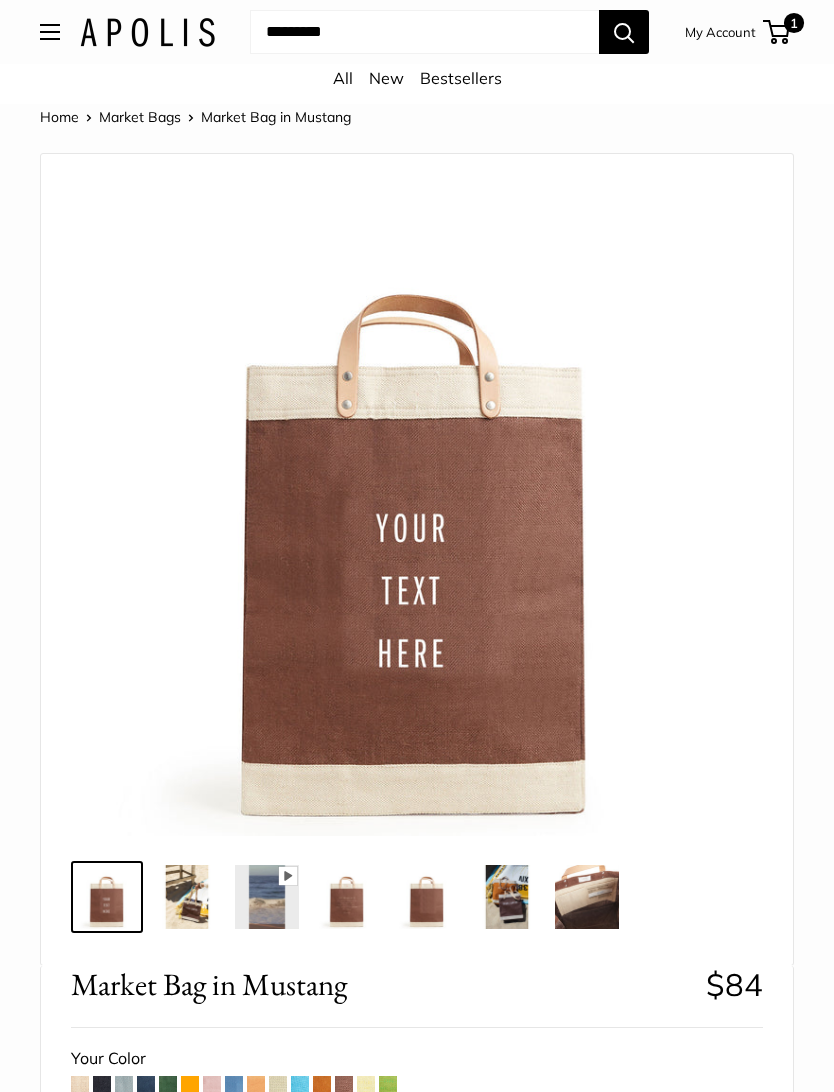 click at bounding box center (50, 32) 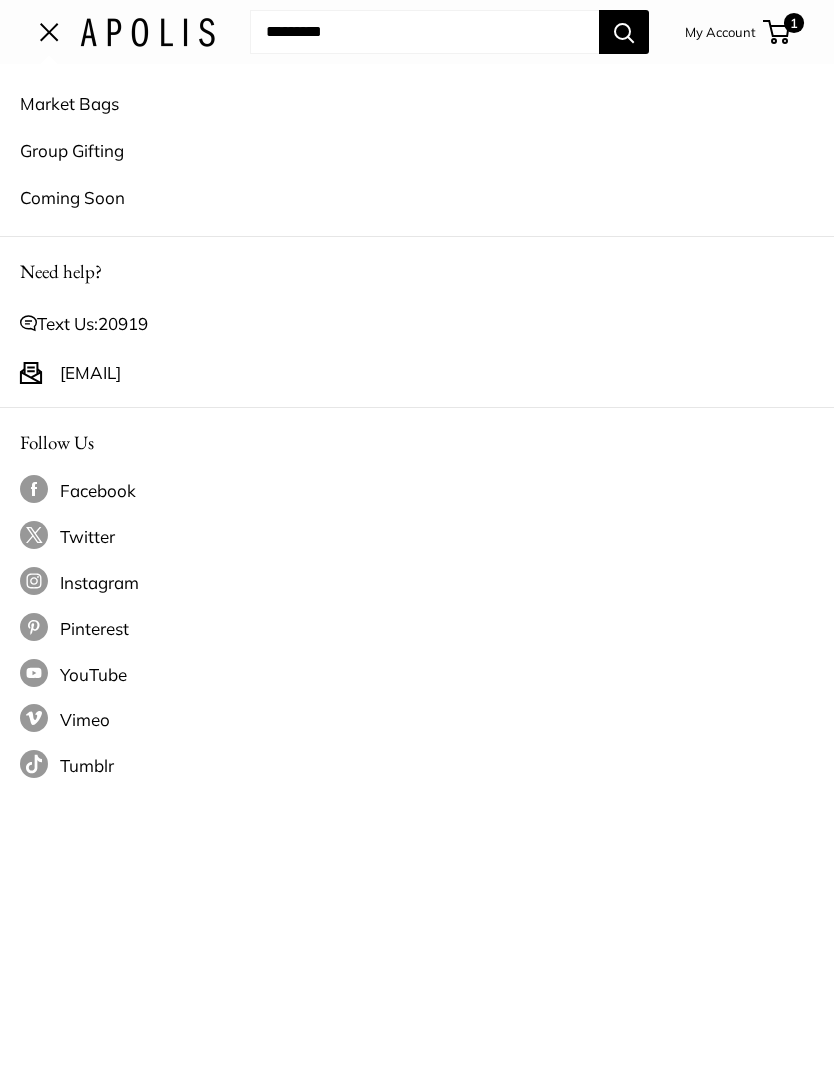 click on "Market Bags" at bounding box center (417, 103) 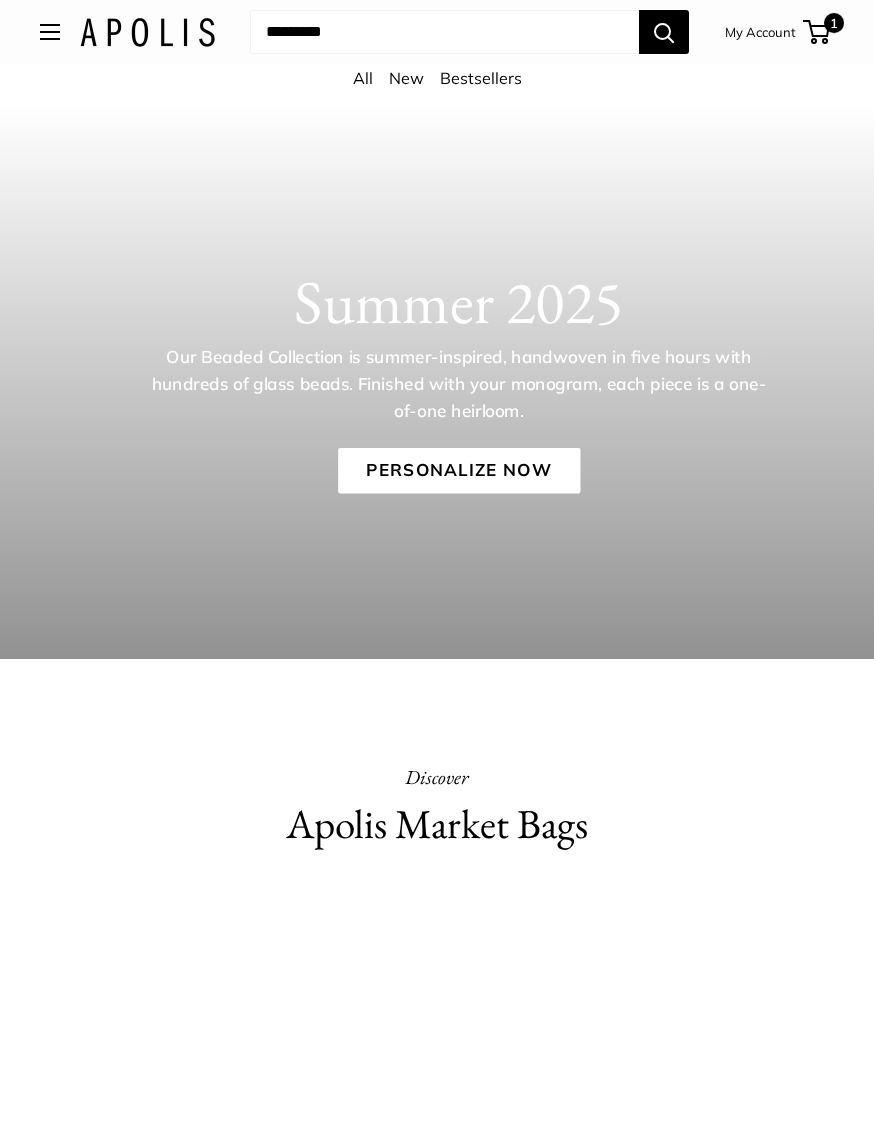 scroll, scrollTop: 6, scrollLeft: 0, axis: vertical 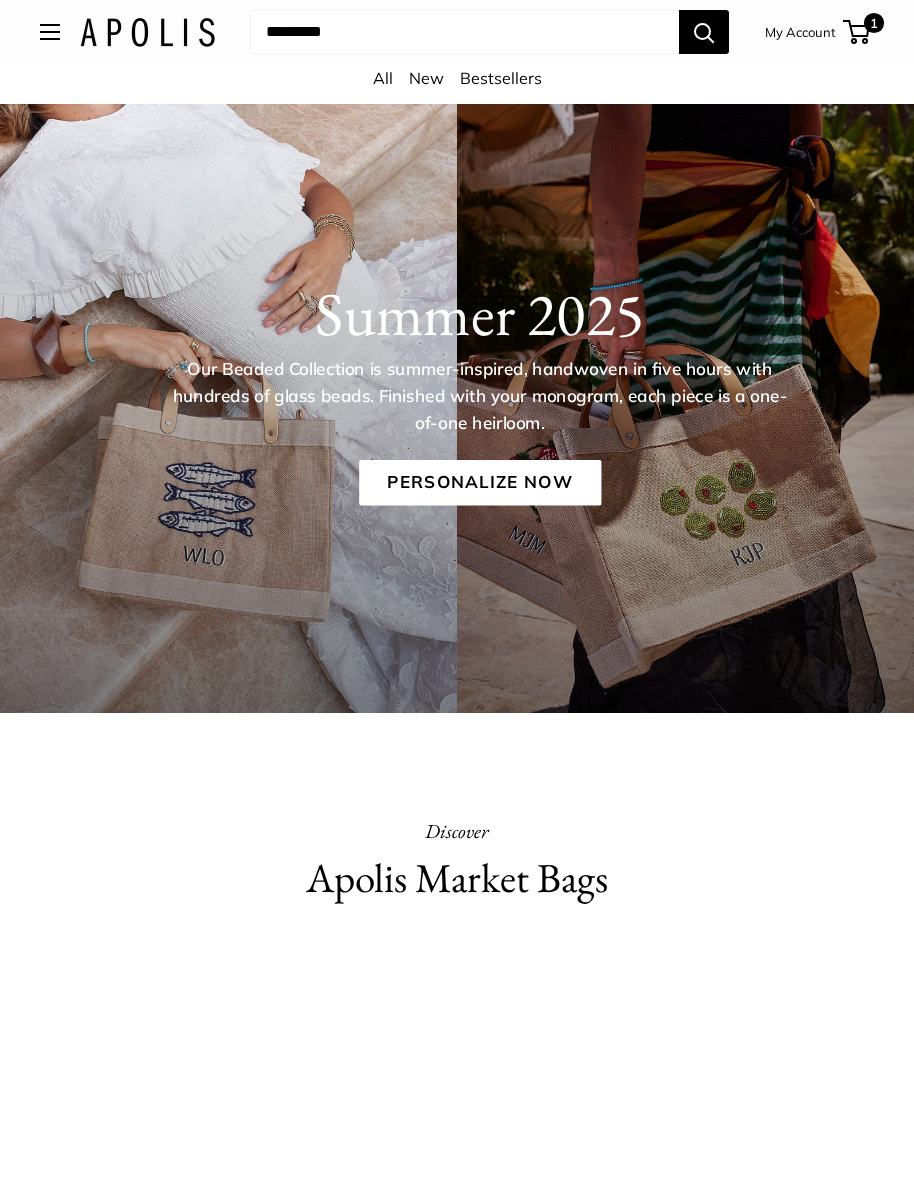 click at bounding box center (50, 32) 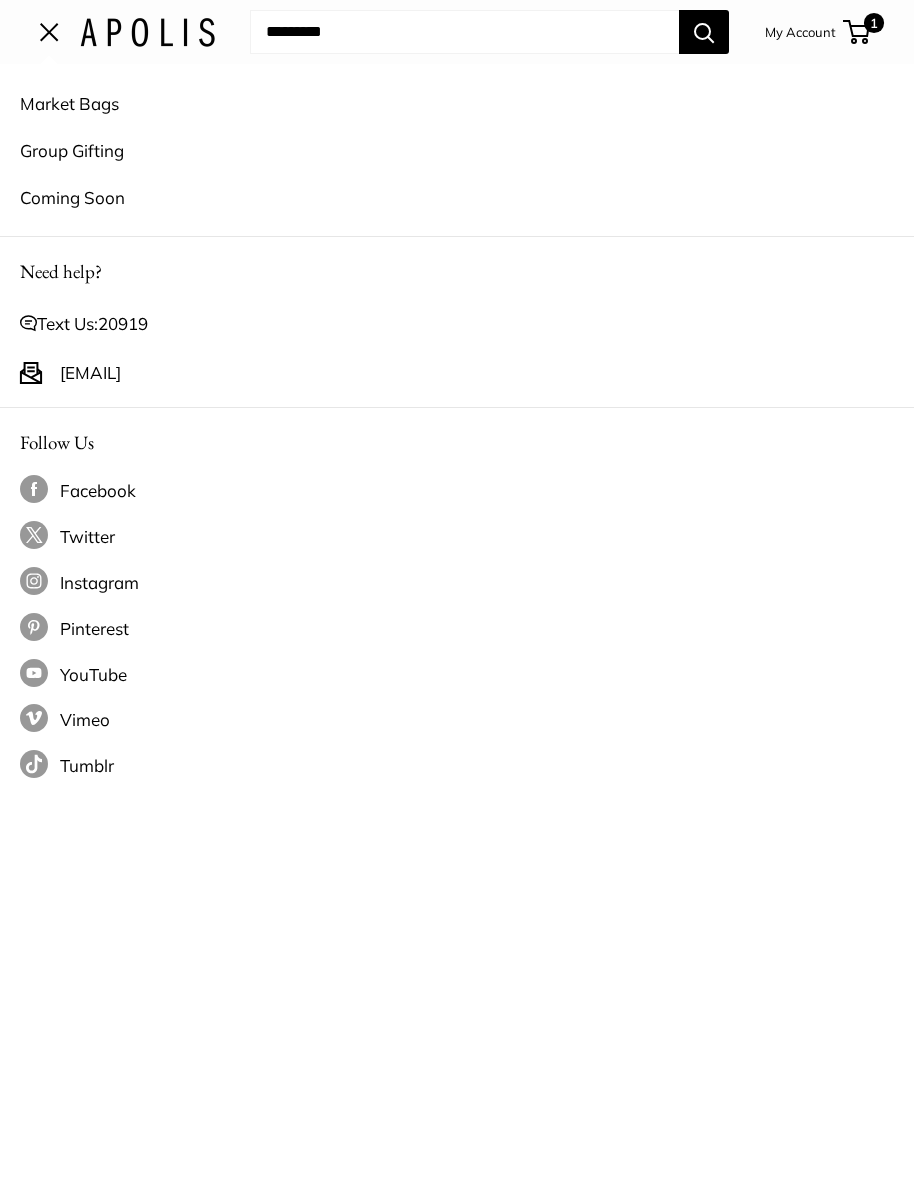 click on "Market Bags" at bounding box center (457, 103) 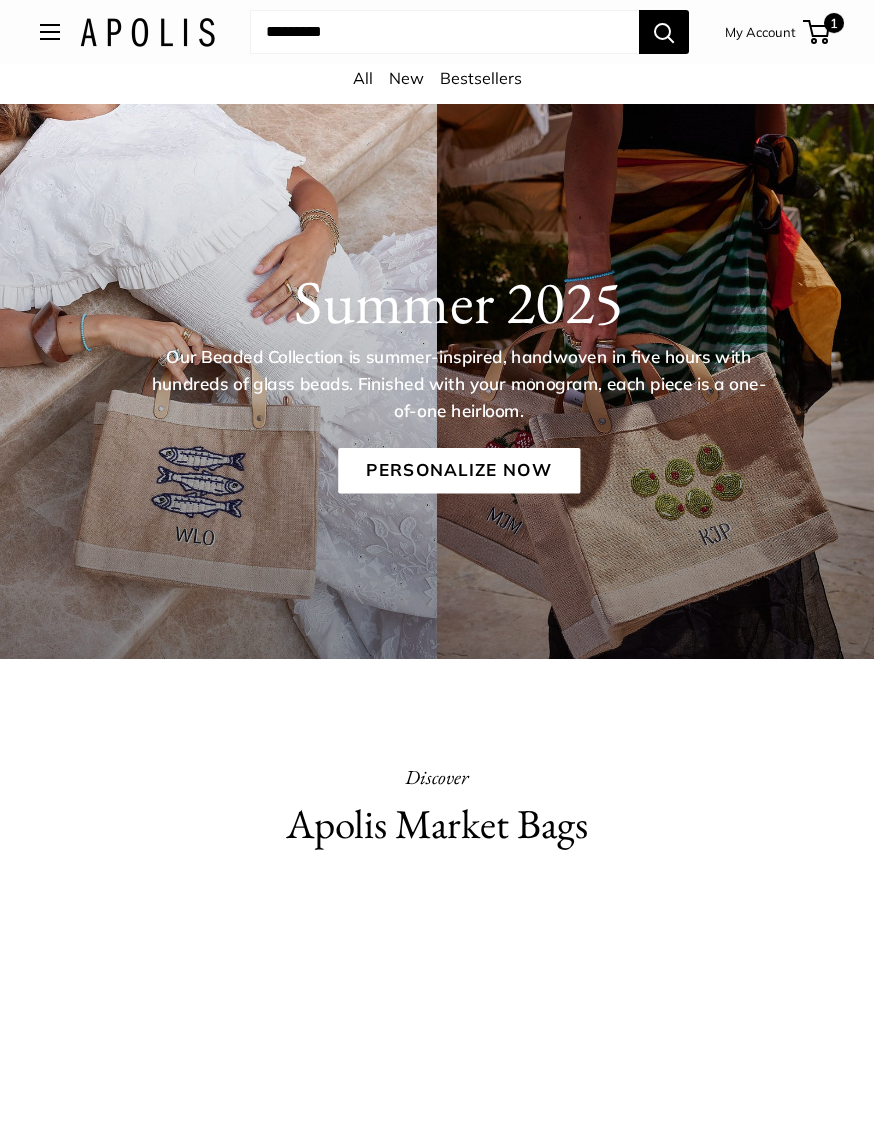 scroll, scrollTop: 6, scrollLeft: 0, axis: vertical 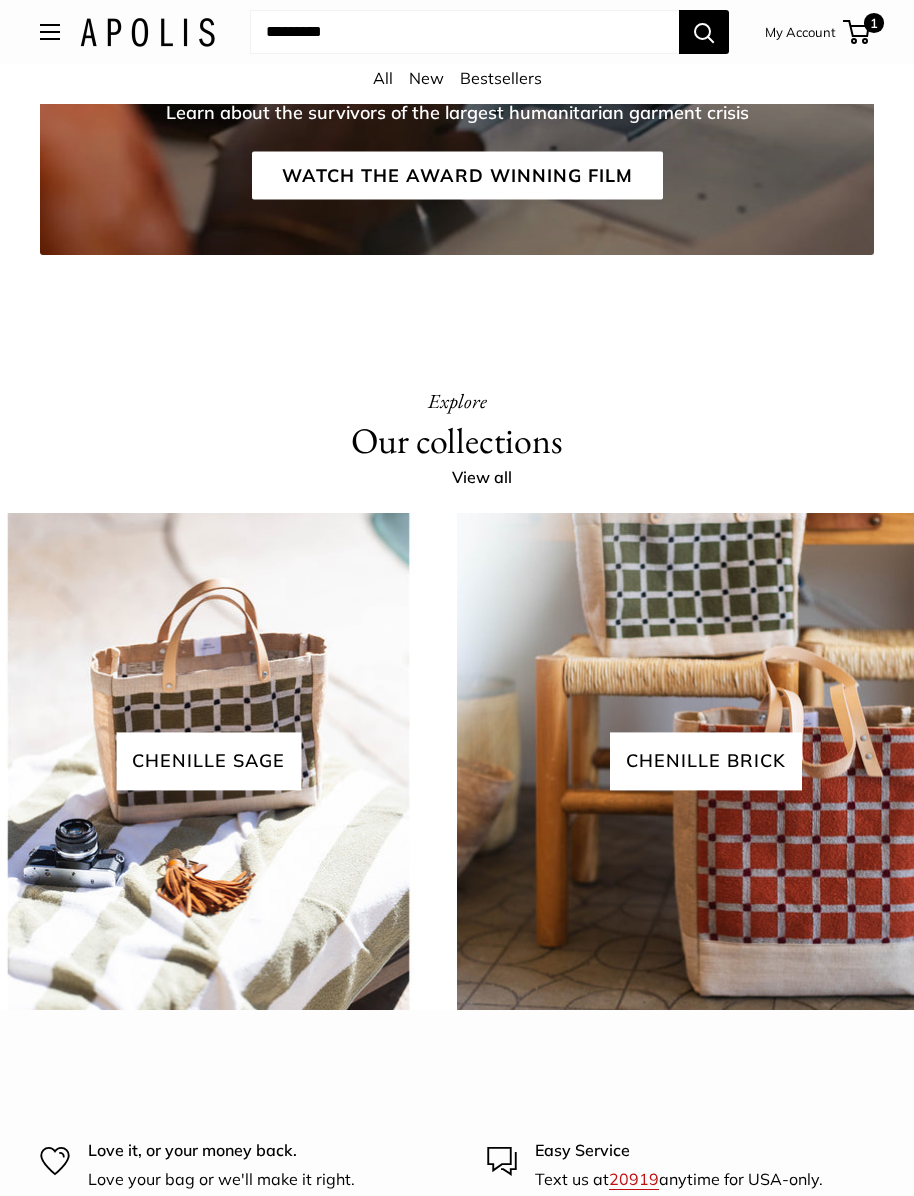 click on "chenille brick" at bounding box center [706, 761] 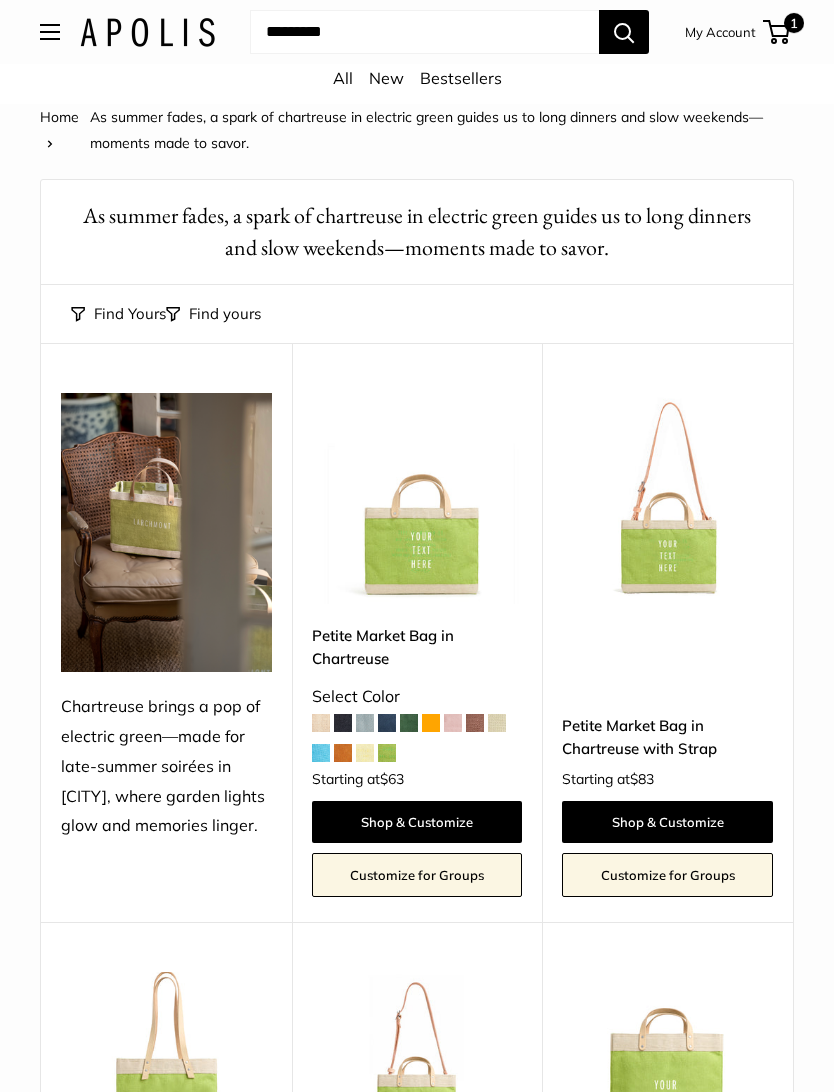 scroll, scrollTop: 0, scrollLeft: 0, axis: both 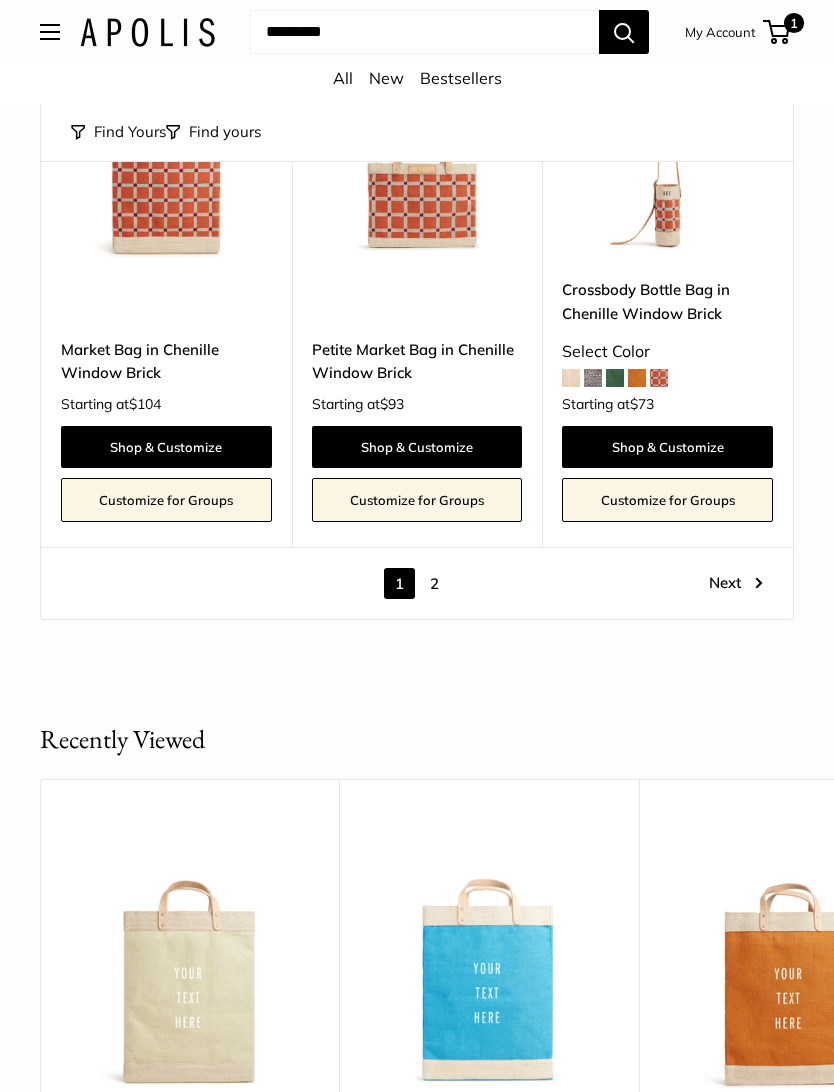 click on "2" at bounding box center [434, 583] 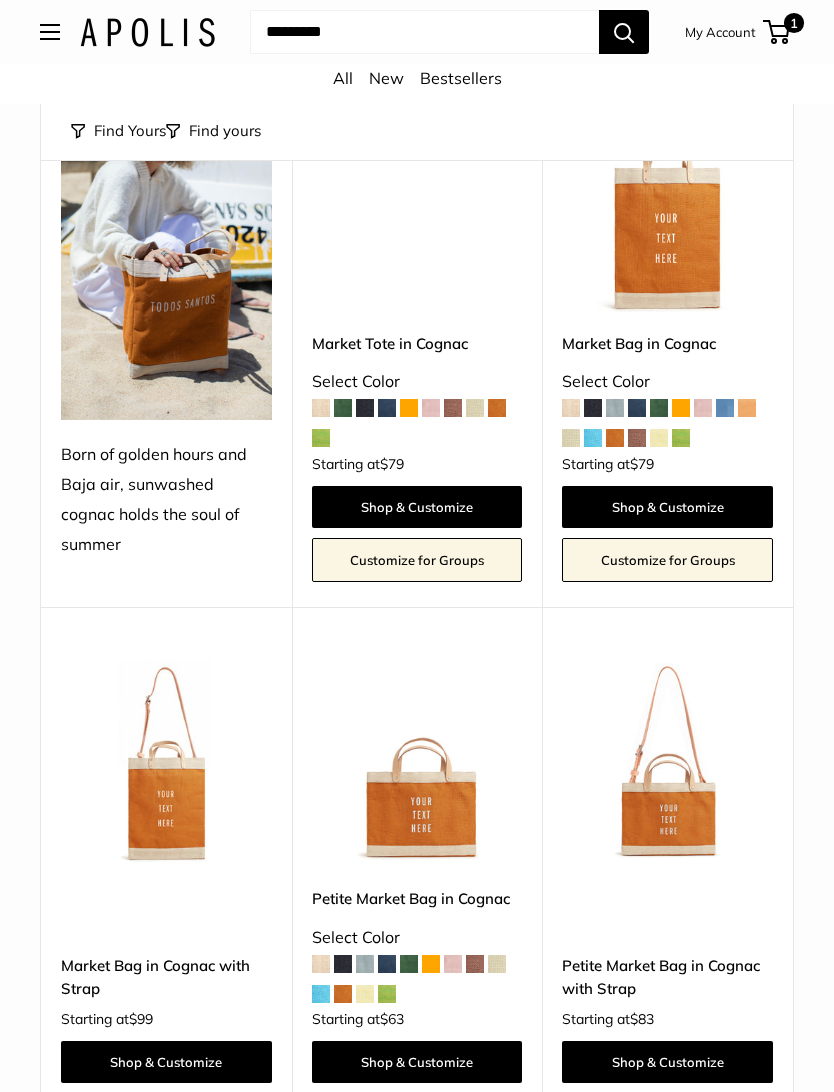 scroll, scrollTop: 0, scrollLeft: 0, axis: both 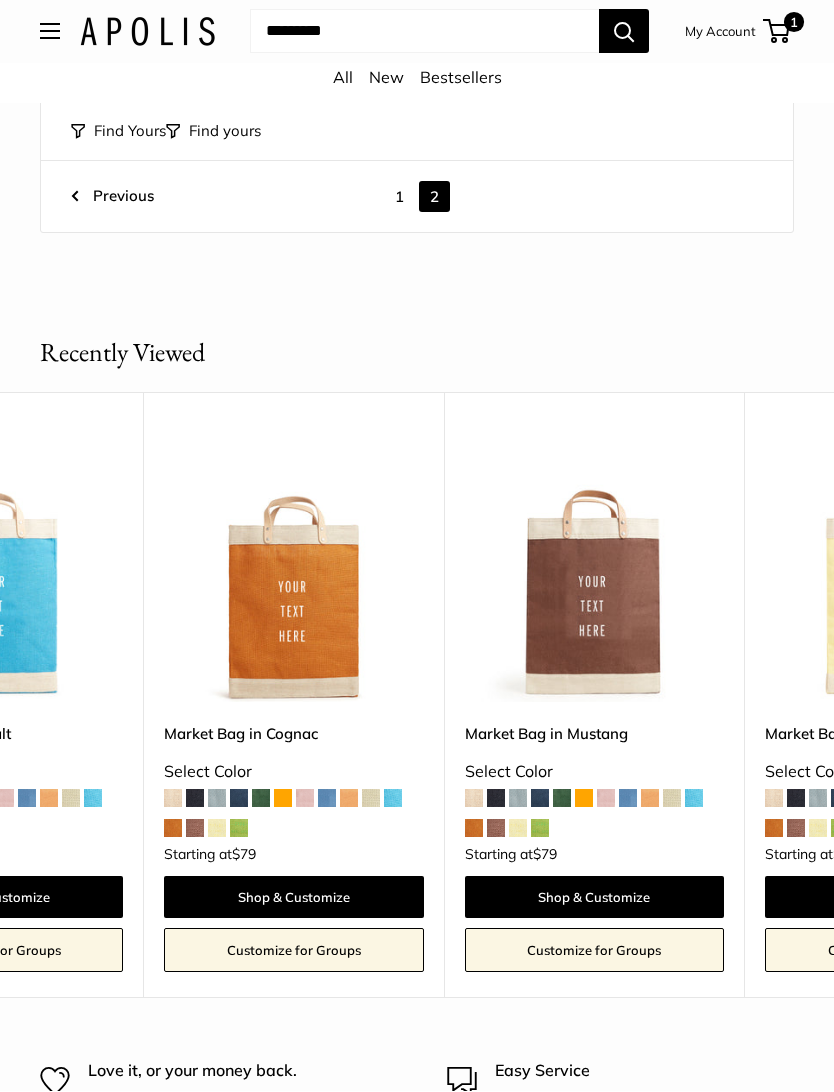 click at bounding box center (594, 573) 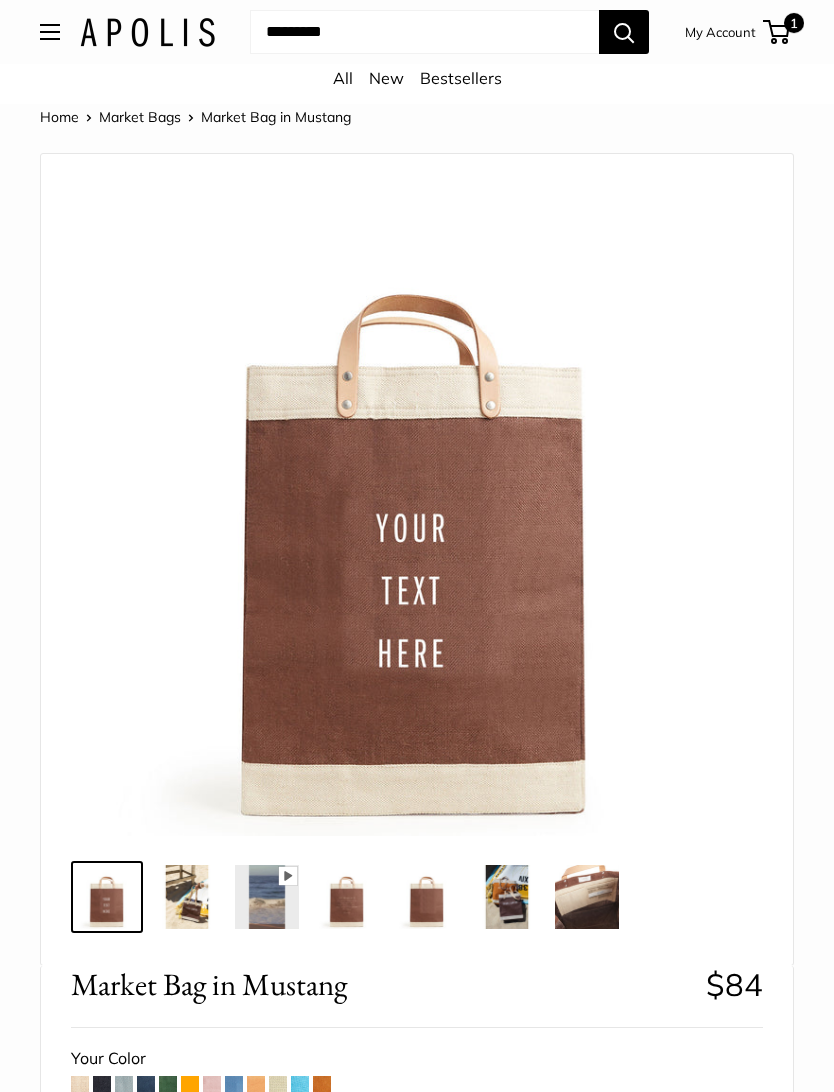 scroll, scrollTop: 0, scrollLeft: 0, axis: both 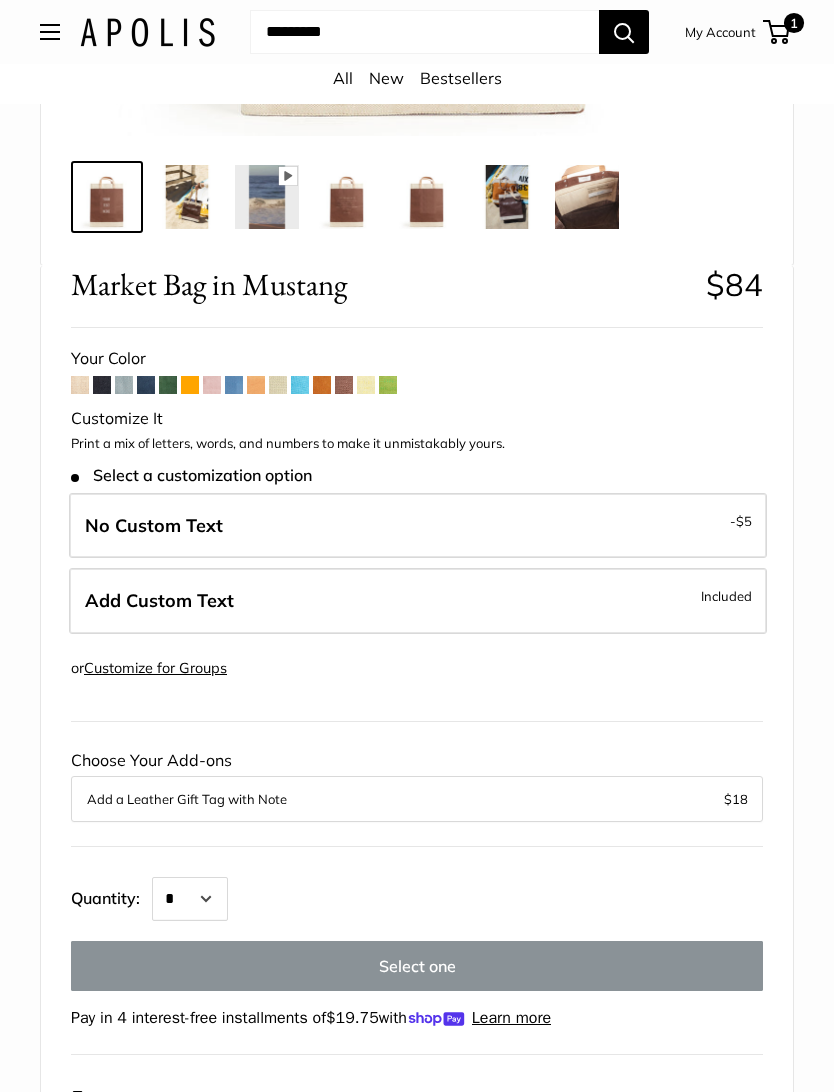 click on "$5" at bounding box center (744, 521) 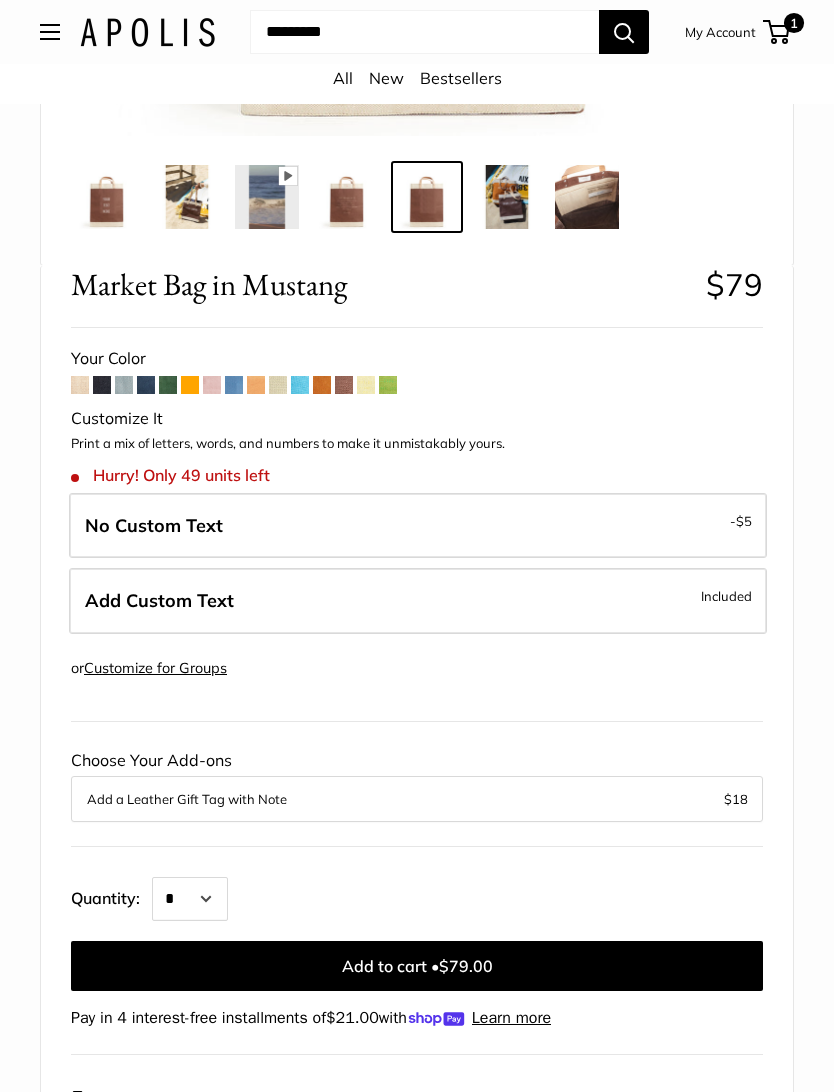 click on "Add to cart •  $79.00" at bounding box center [417, 966] 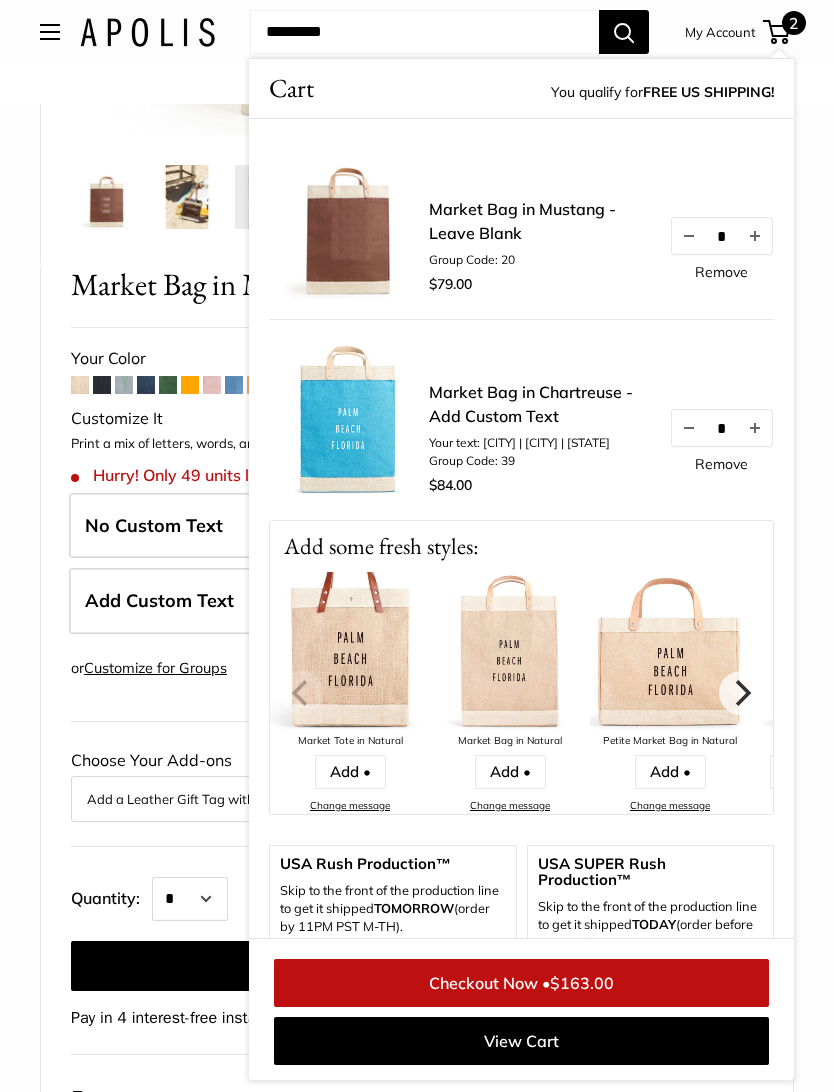 click at bounding box center [50, 32] 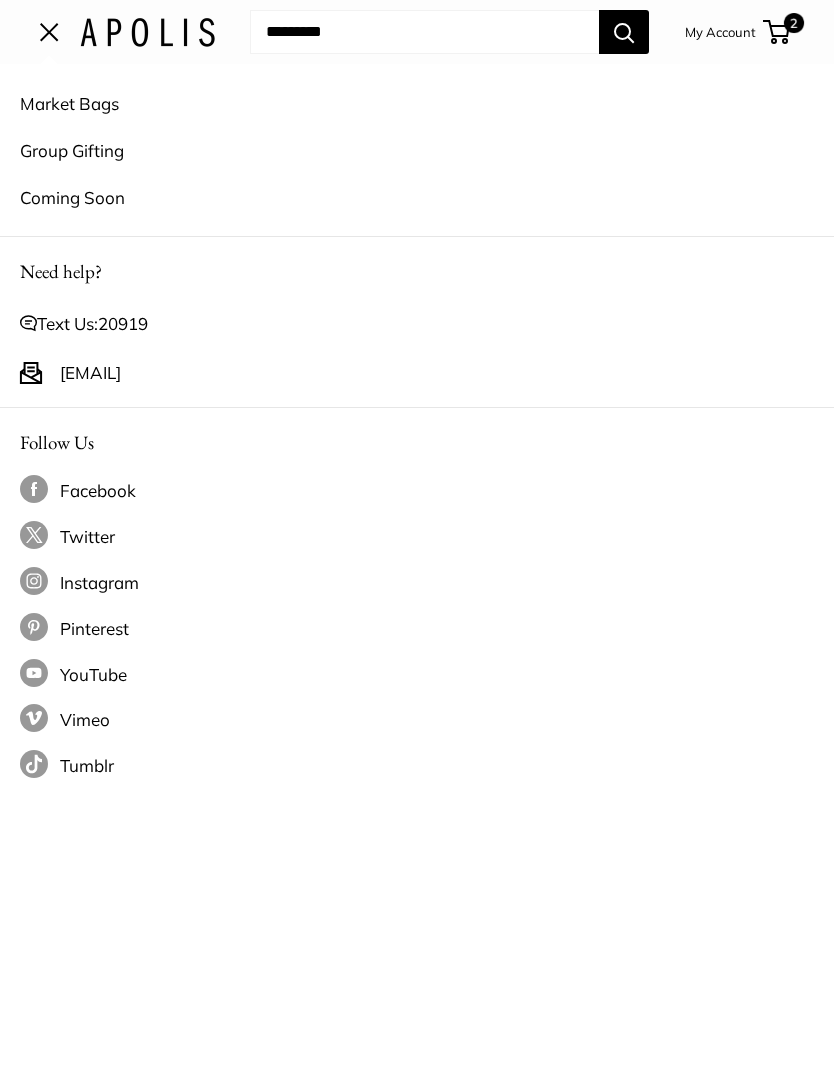 click on "Market Bags" at bounding box center [417, 103] 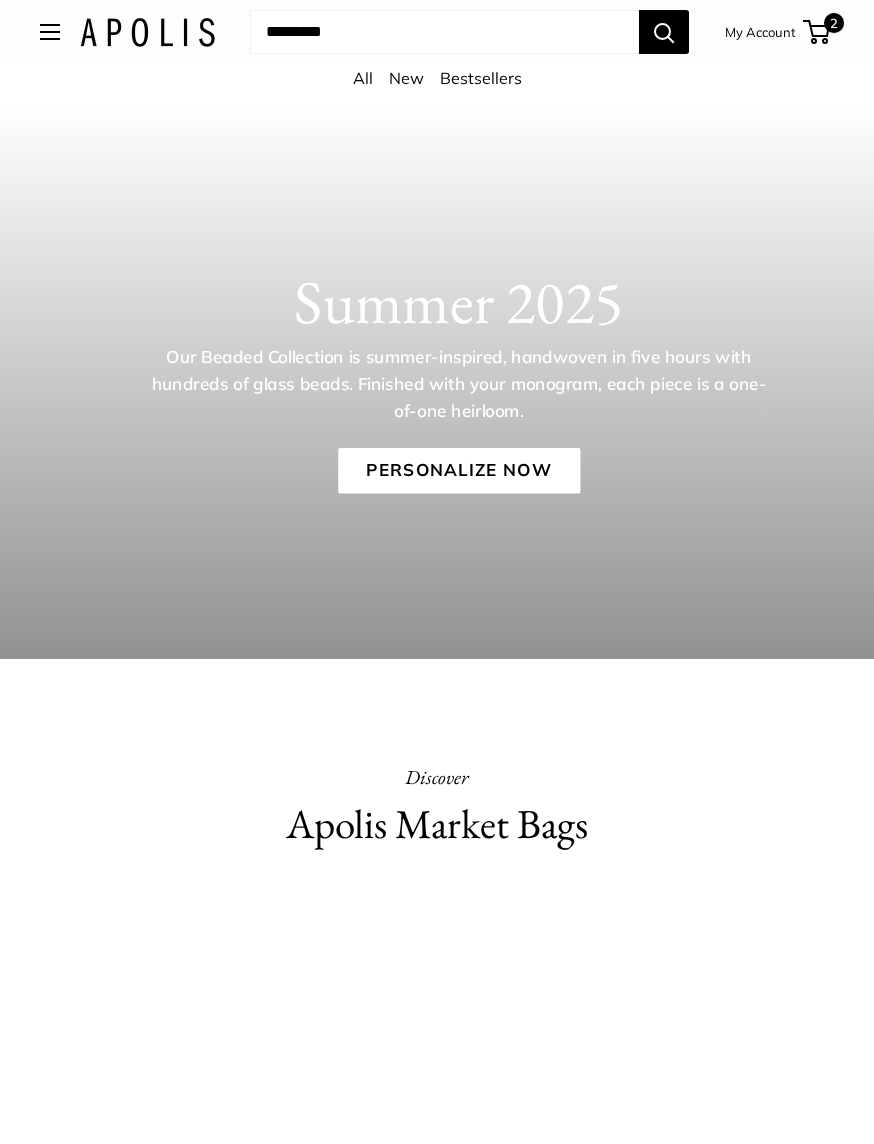scroll, scrollTop: 6, scrollLeft: 0, axis: vertical 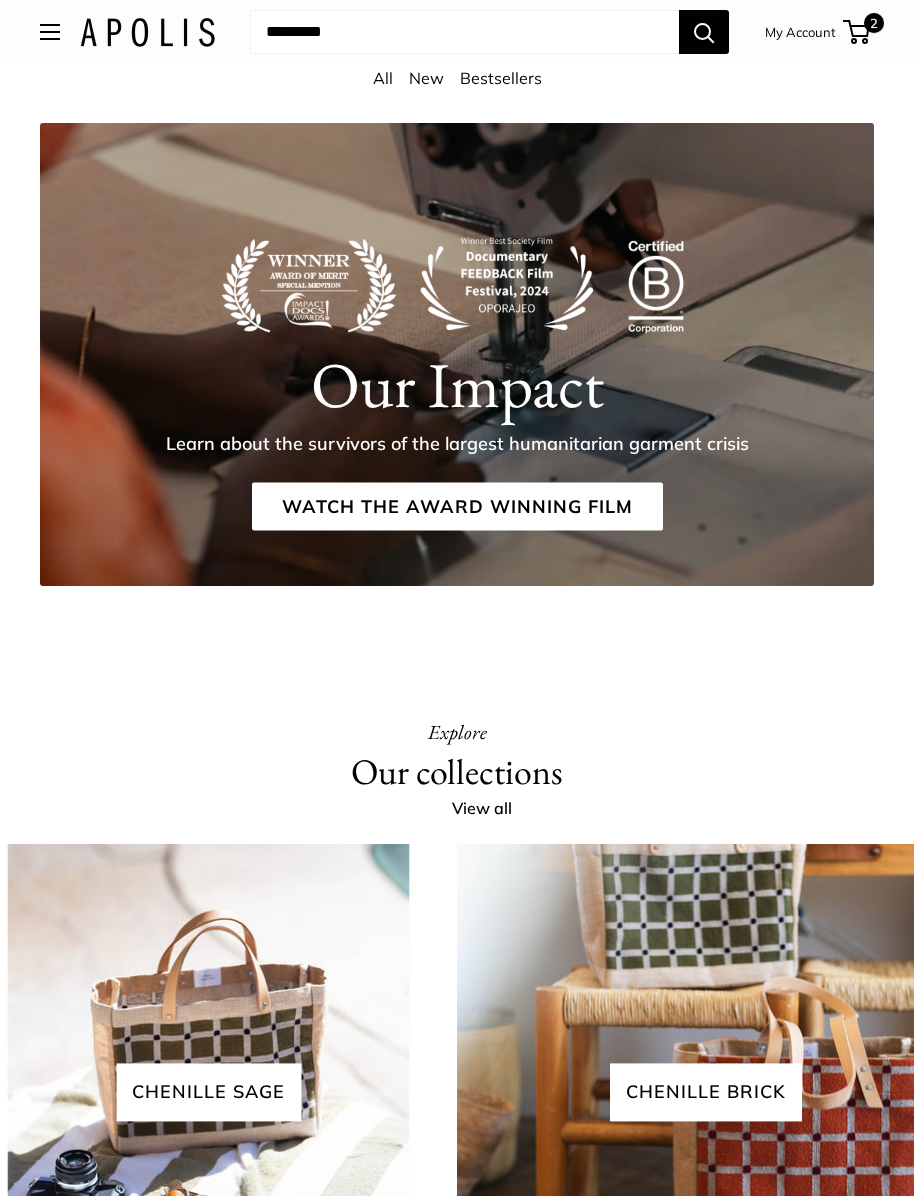 click on "View all" at bounding box center (493, 809) 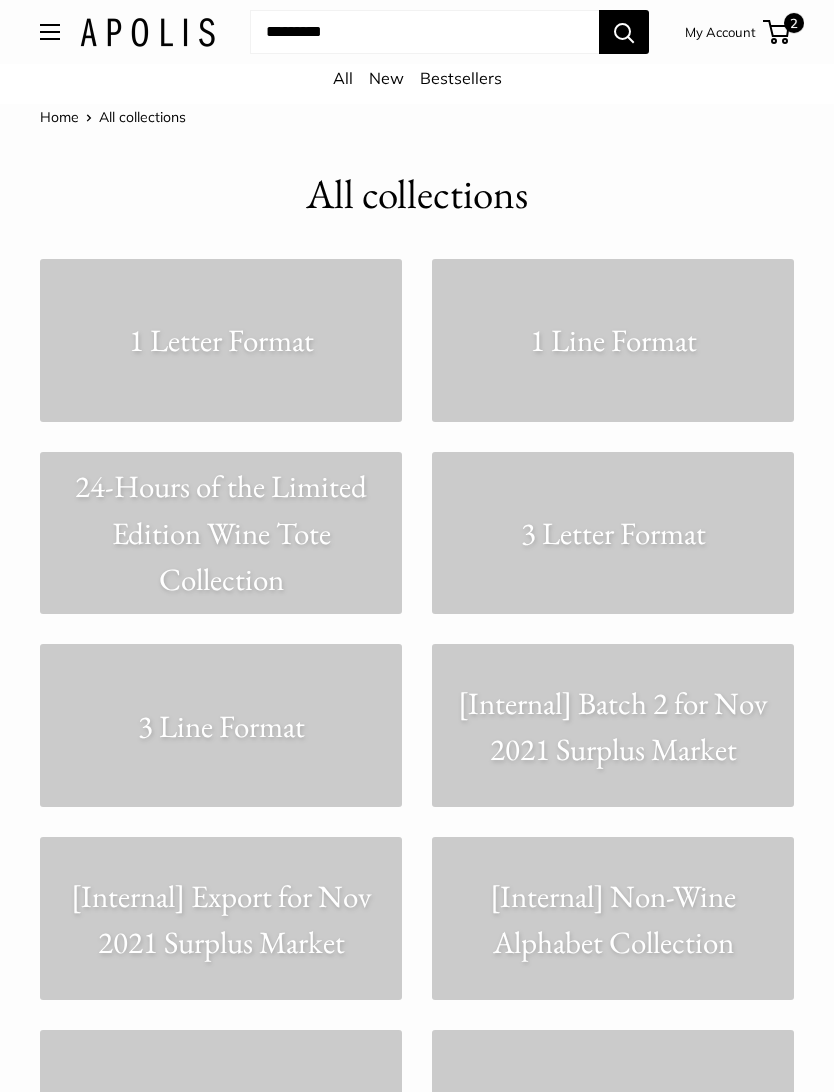 scroll, scrollTop: 0, scrollLeft: 0, axis: both 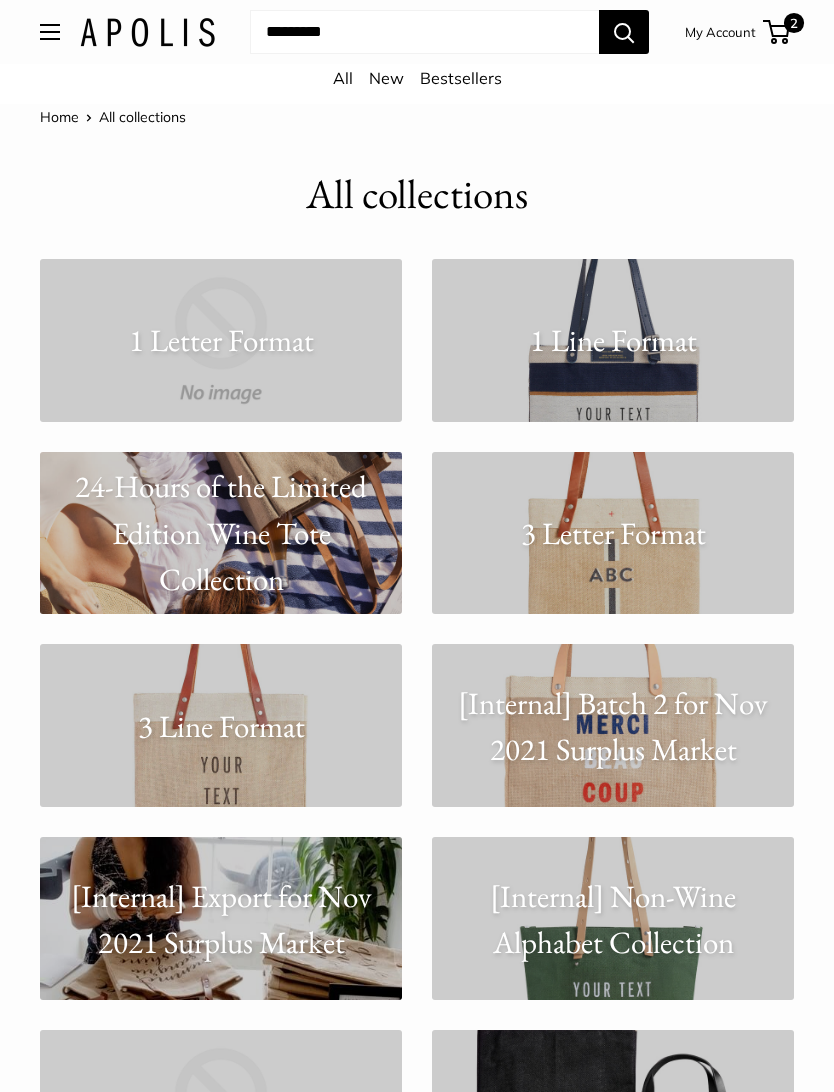 click on "1 Line Format" at bounding box center [613, 340] 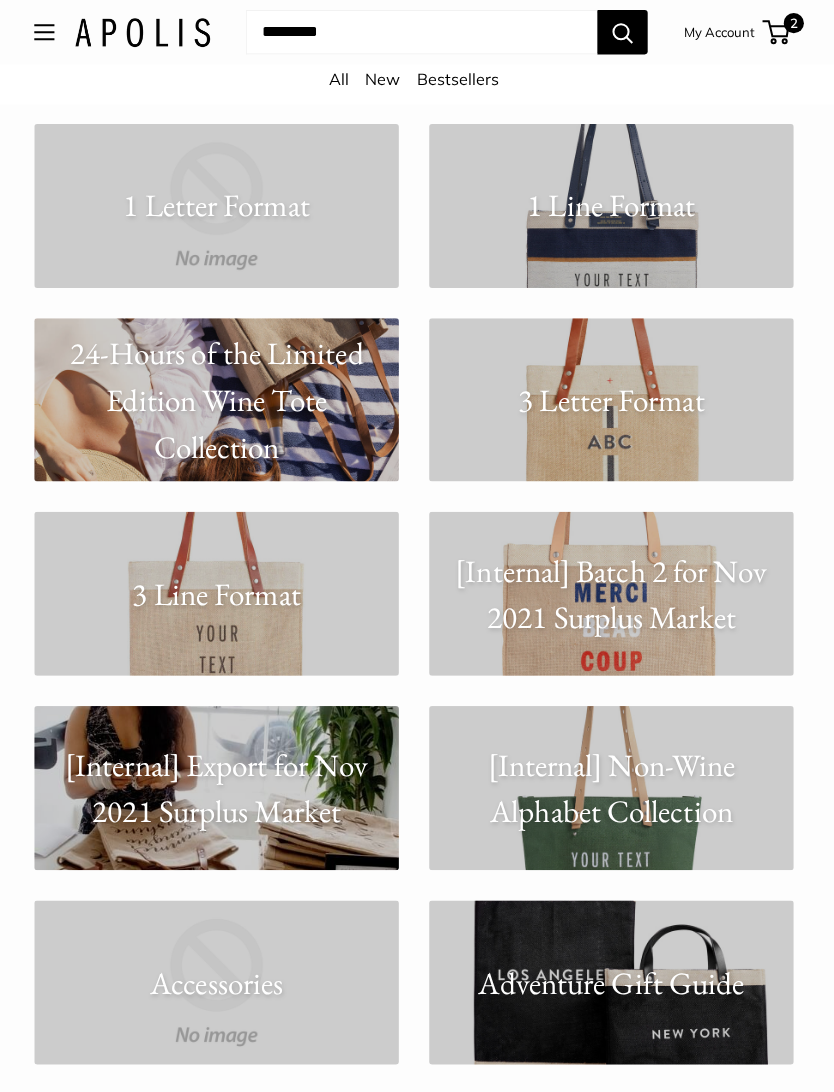 scroll, scrollTop: 112, scrollLeft: 0, axis: vertical 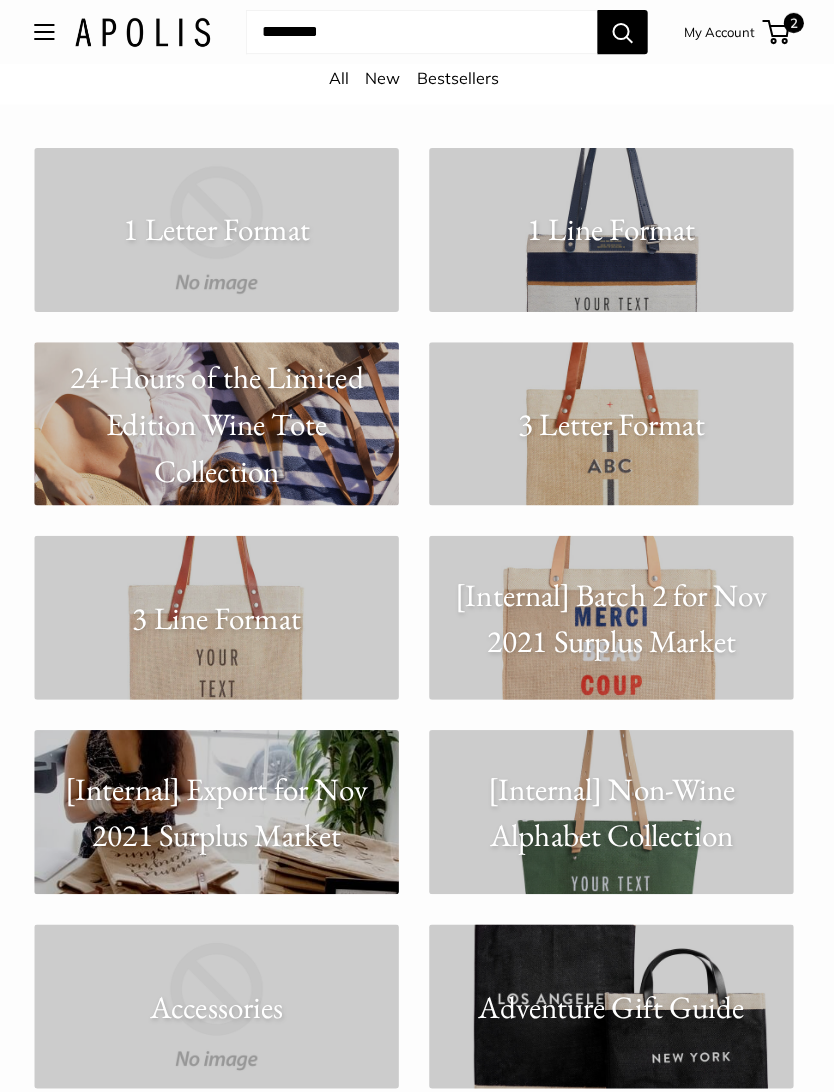 click on "3 Letter Format" at bounding box center (613, 421) 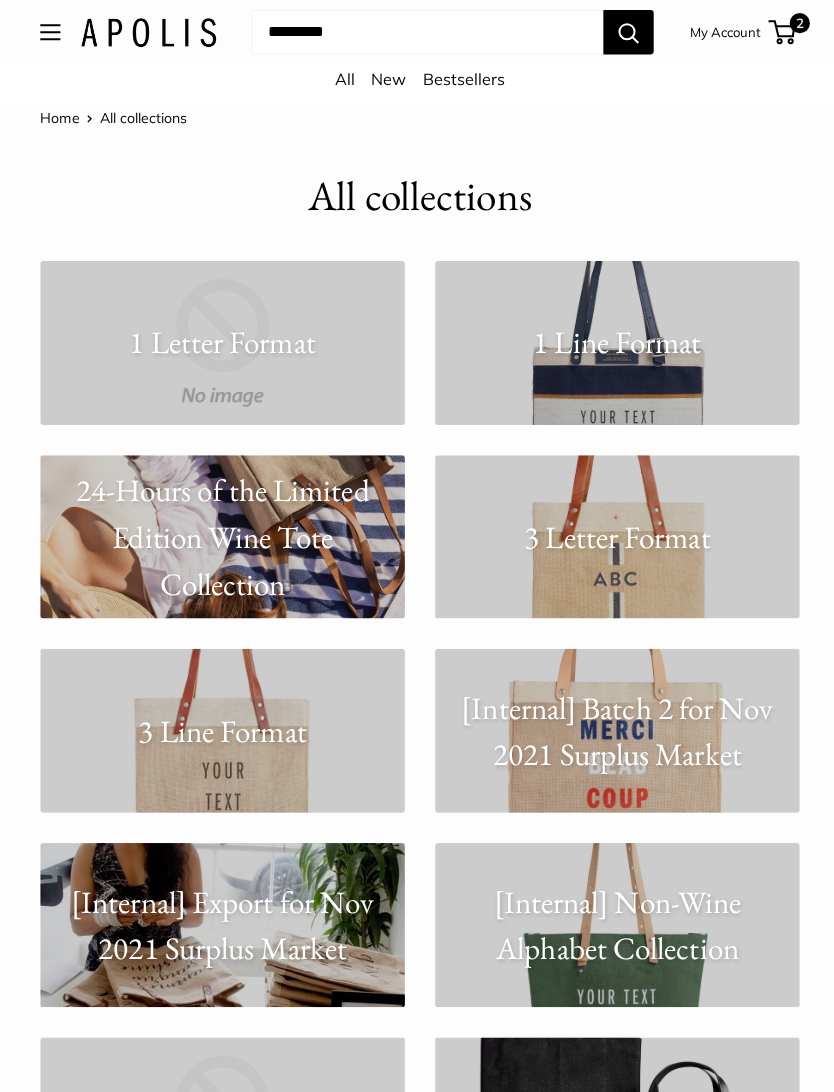 scroll, scrollTop: 172, scrollLeft: 0, axis: vertical 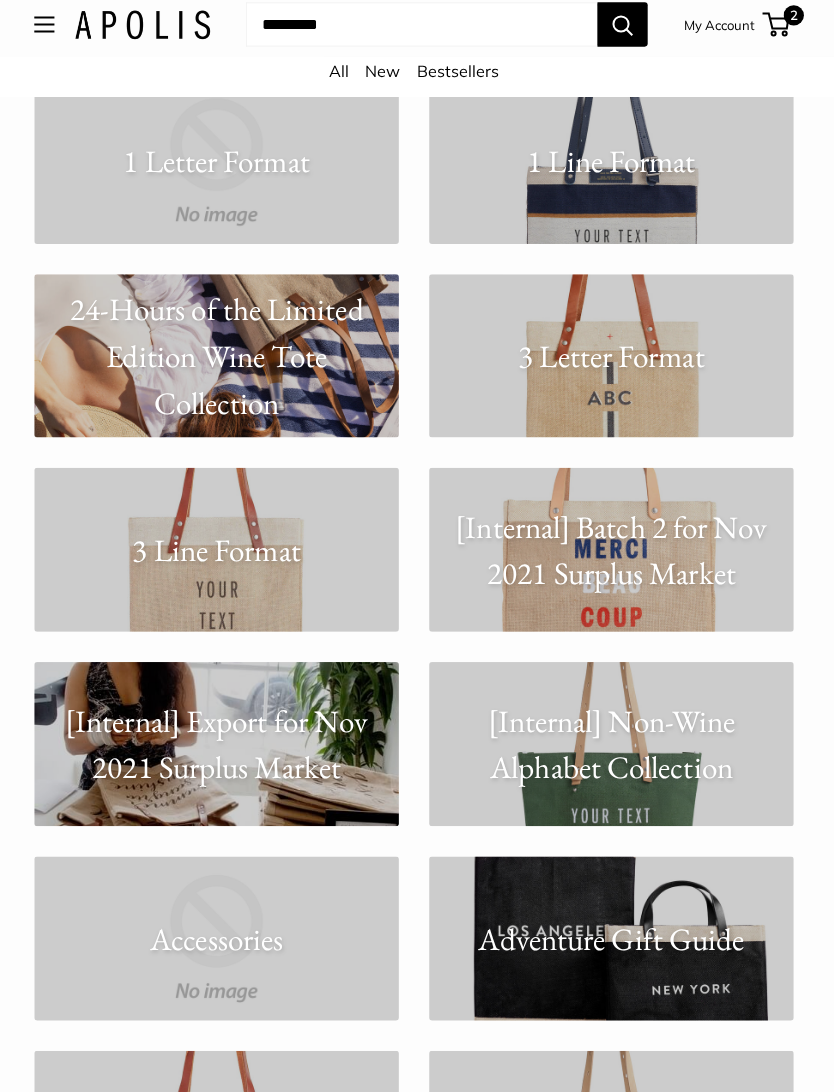 click on "[Internal] Batch 2 for Nov 2021 Surplus Market" at bounding box center (613, 553) 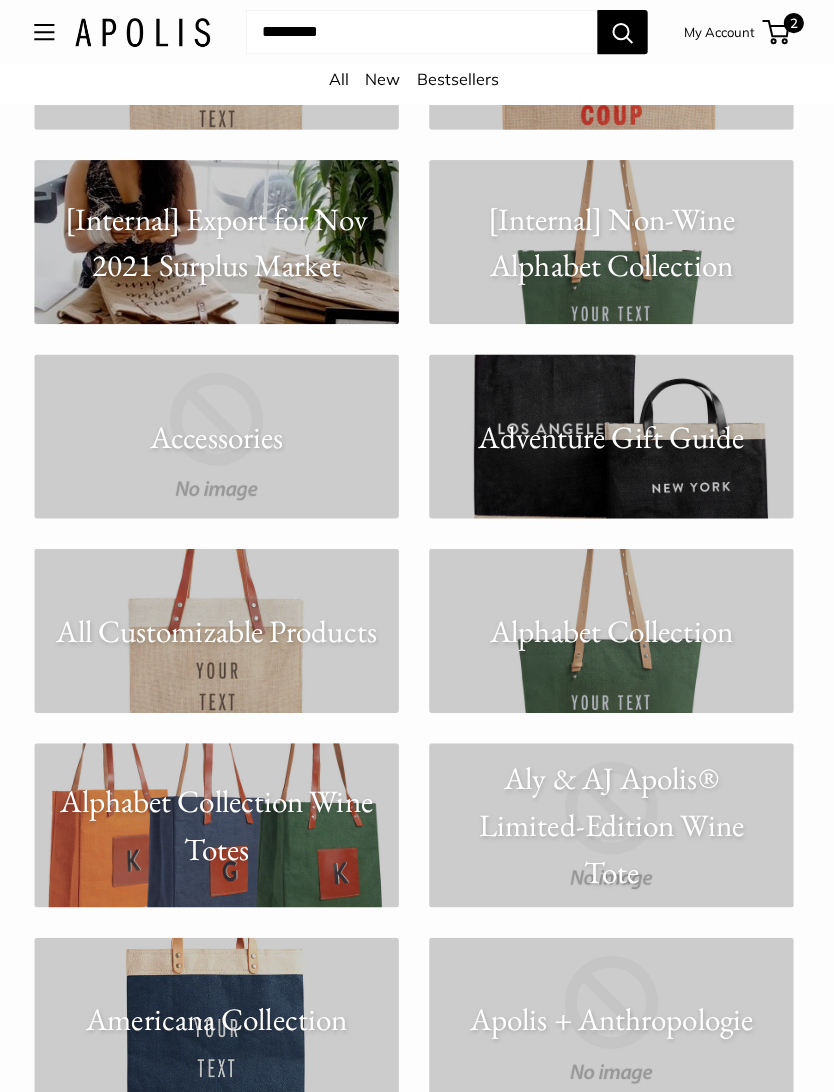 scroll, scrollTop: 681, scrollLeft: 0, axis: vertical 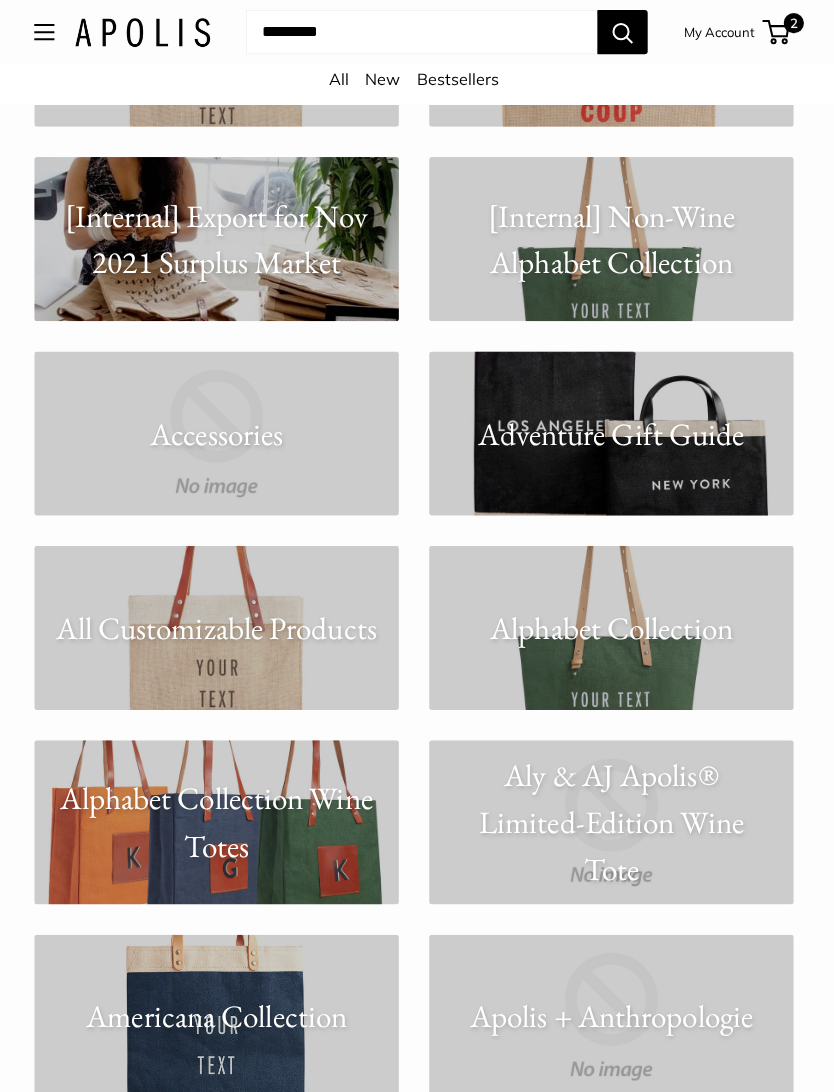 click on "Alphabet Collection" at bounding box center (613, 623) 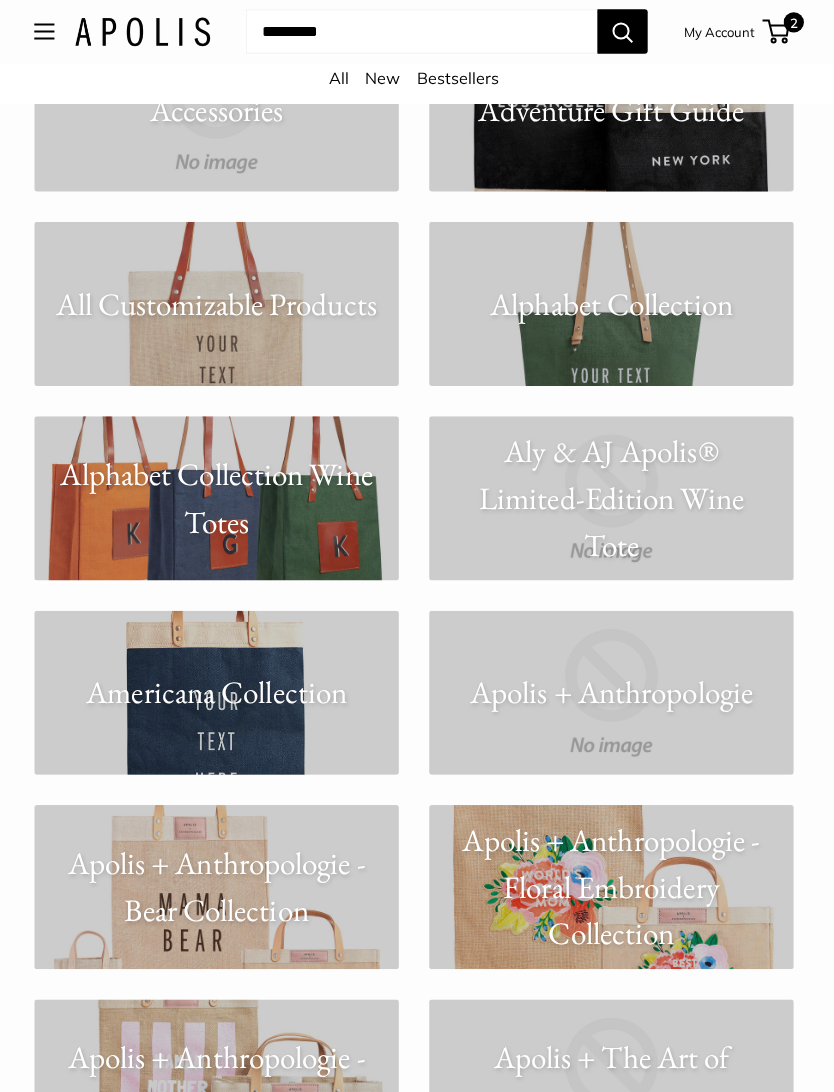scroll, scrollTop: 1020, scrollLeft: 0, axis: vertical 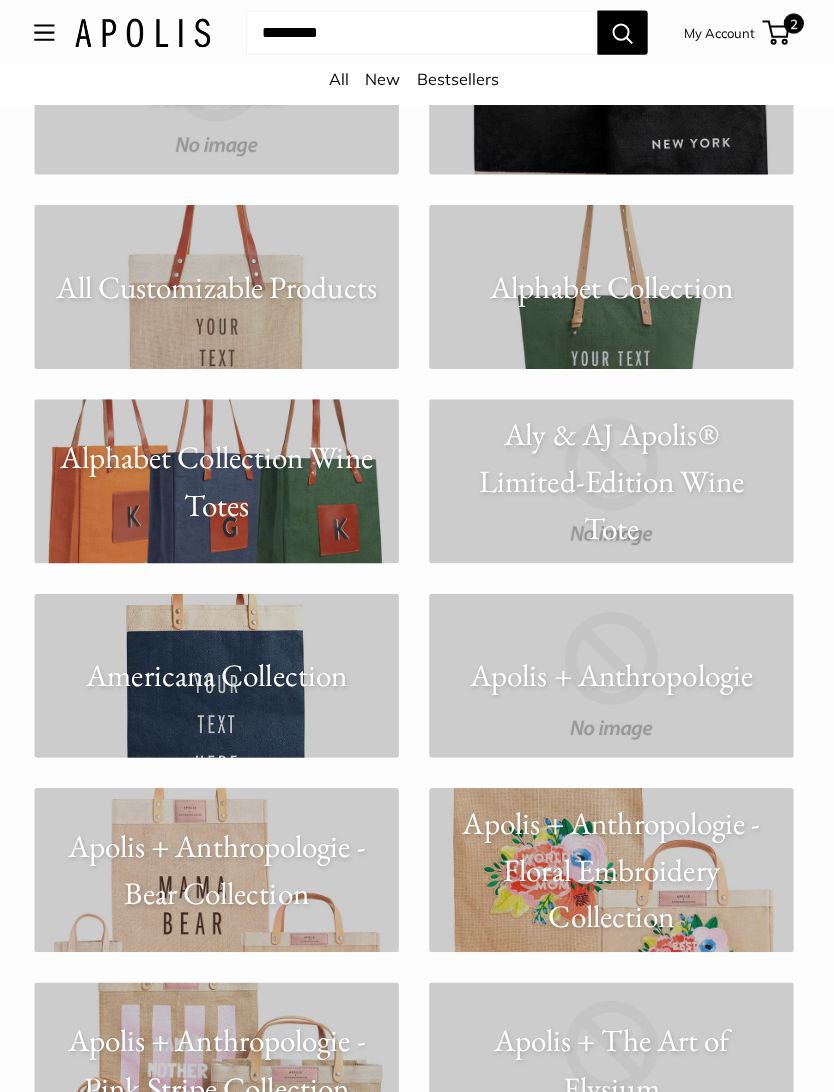 click on "Americana Collection" at bounding box center [221, 670] 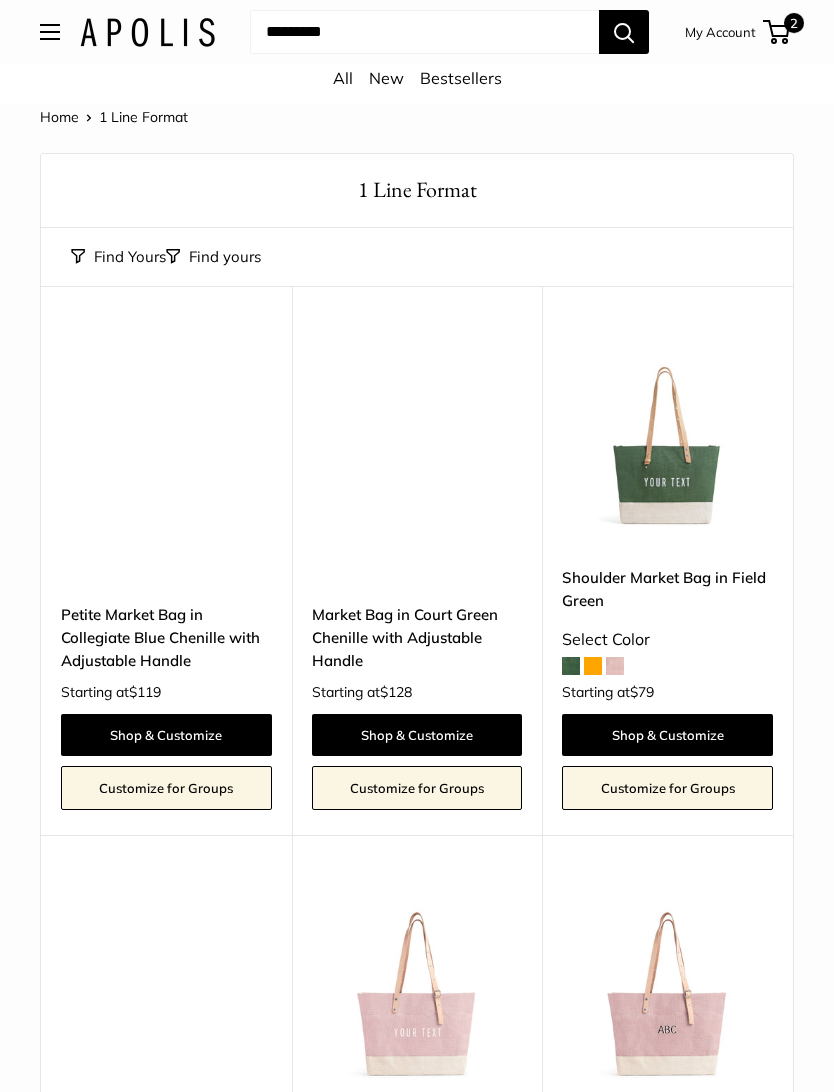 scroll, scrollTop: 0, scrollLeft: 0, axis: both 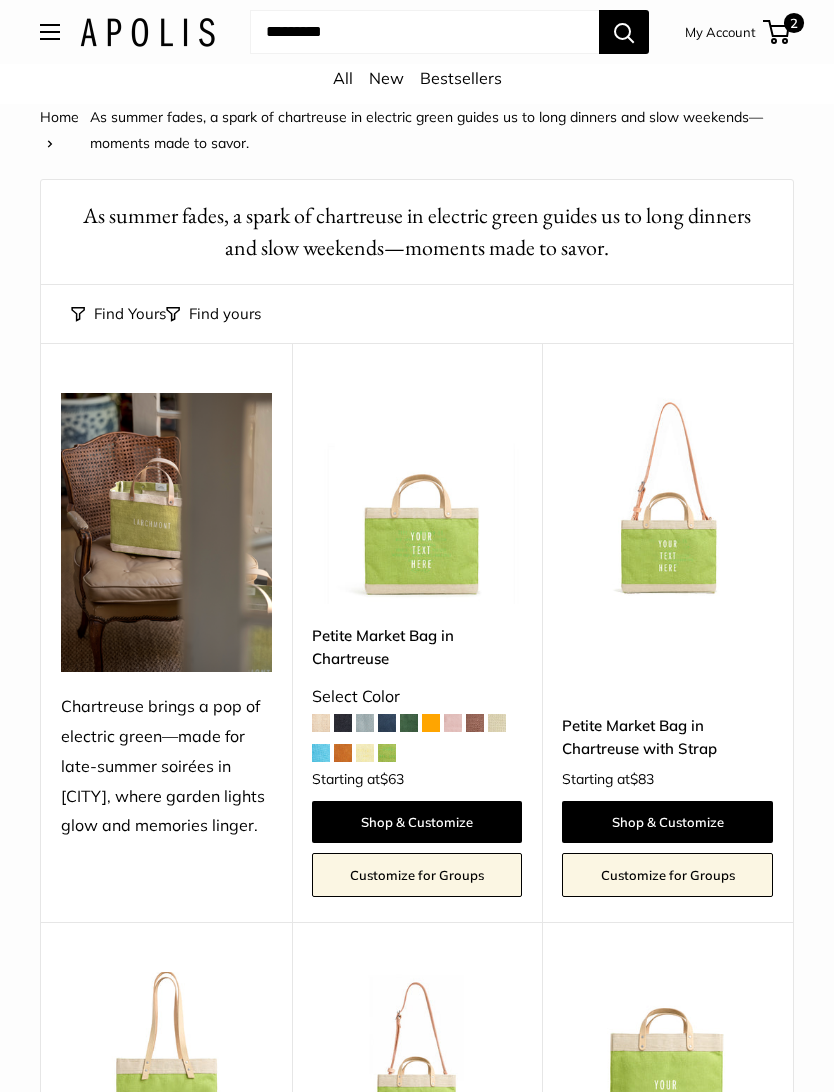 click on "2" at bounding box center (794, 23) 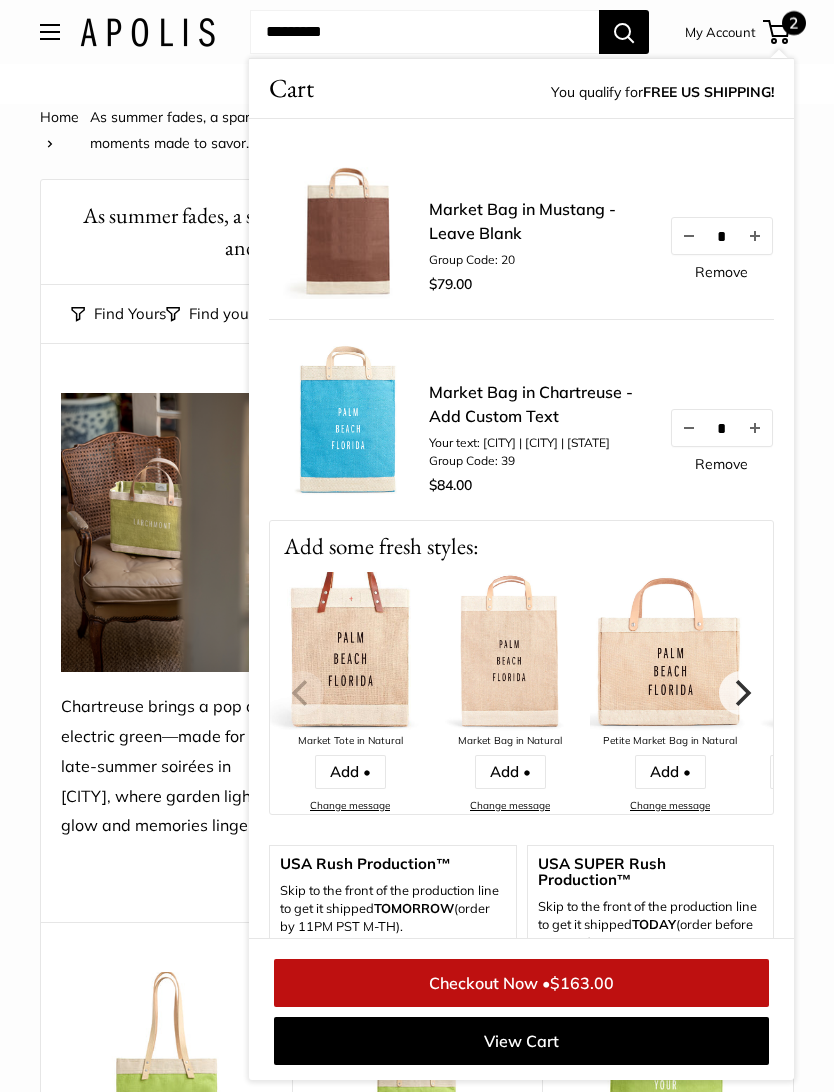 click on "Remove" at bounding box center (721, 464) 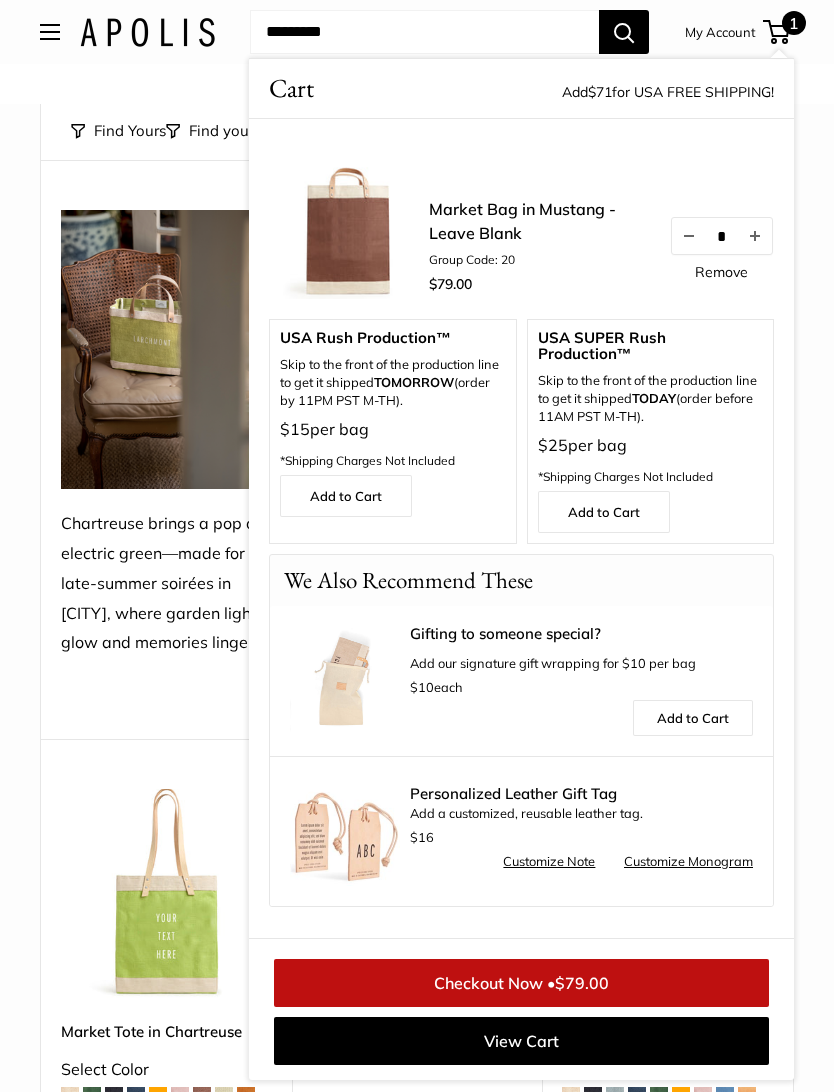 scroll, scrollTop: 183, scrollLeft: 0, axis: vertical 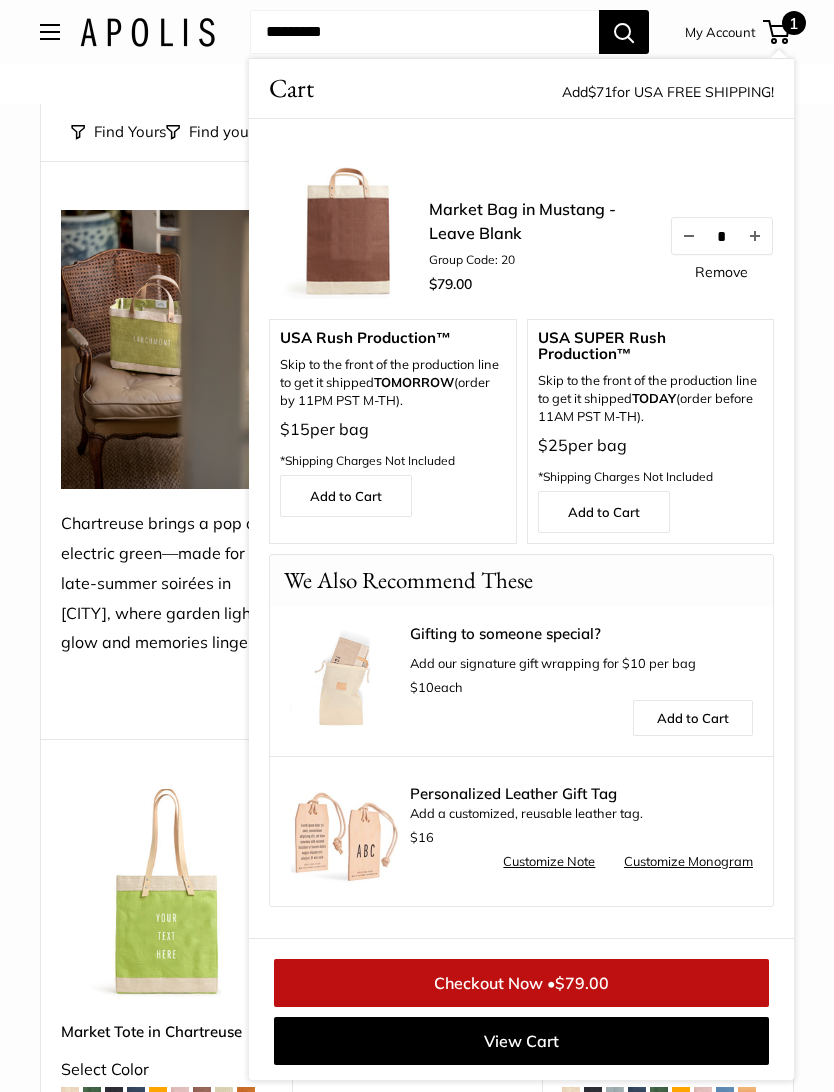 click at bounding box center [166, 894] 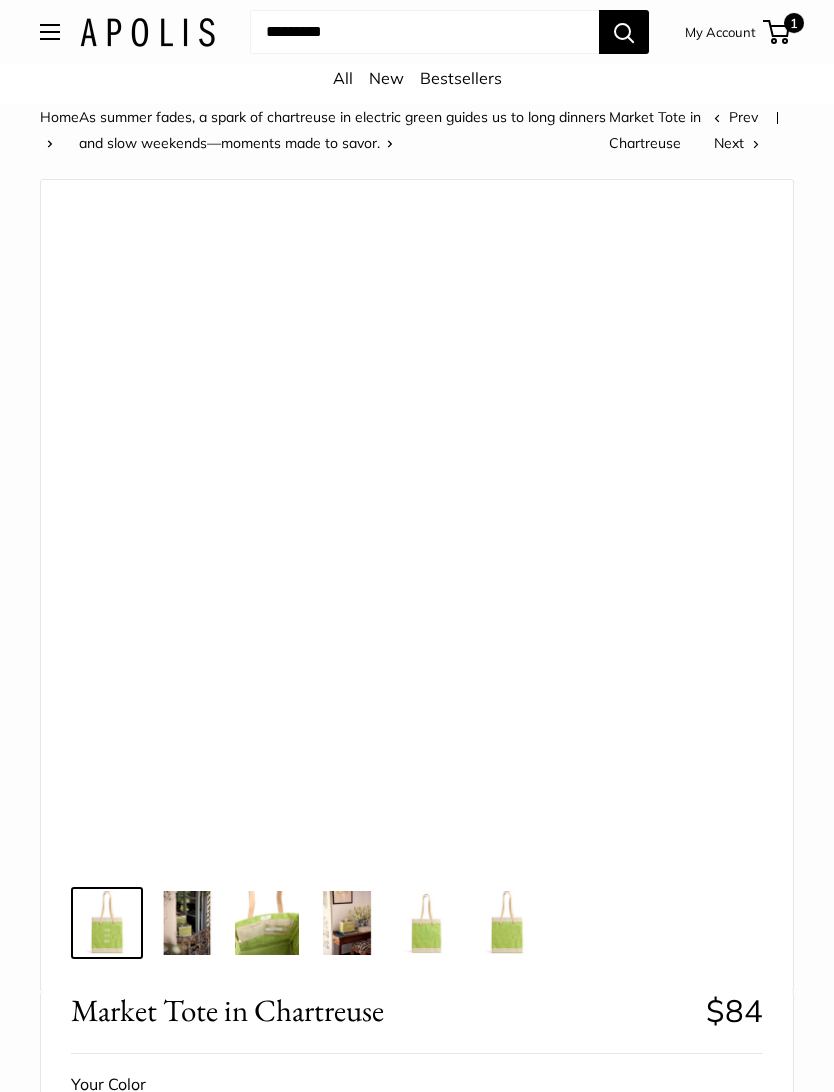 scroll, scrollTop: 0, scrollLeft: 0, axis: both 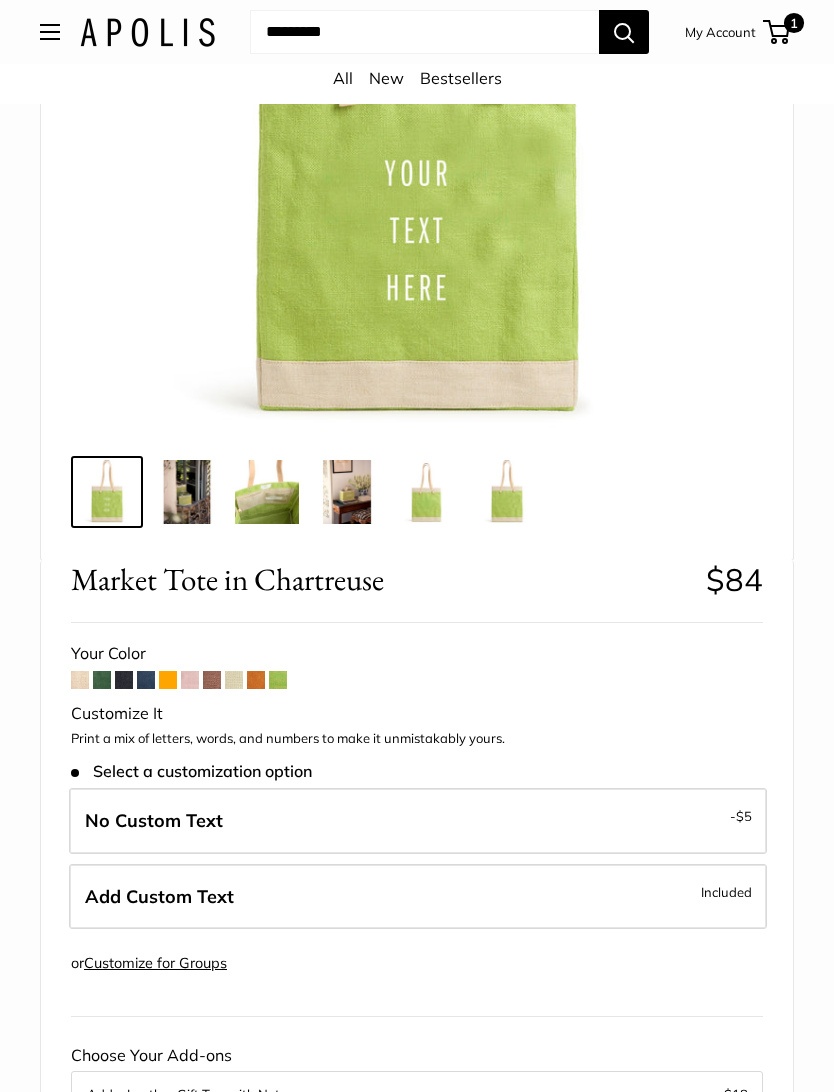 click on "Add Custom Text
Included" at bounding box center [418, 898] 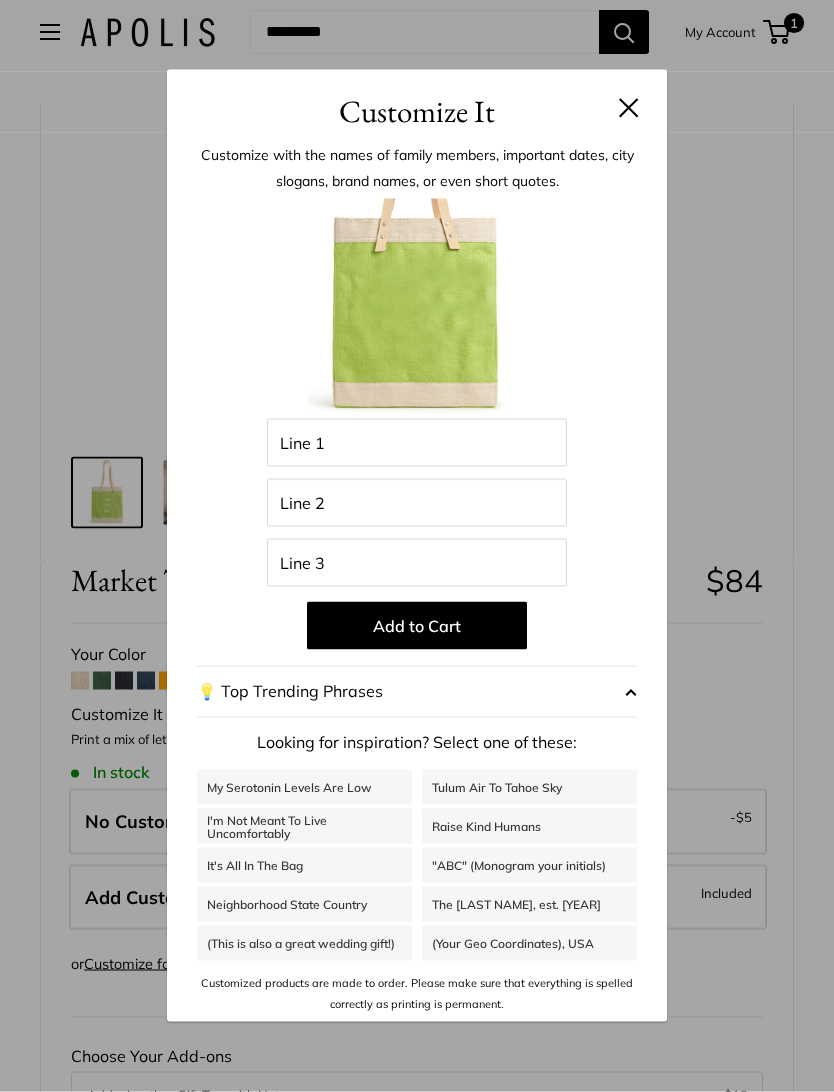 scroll, scrollTop: 431, scrollLeft: 0, axis: vertical 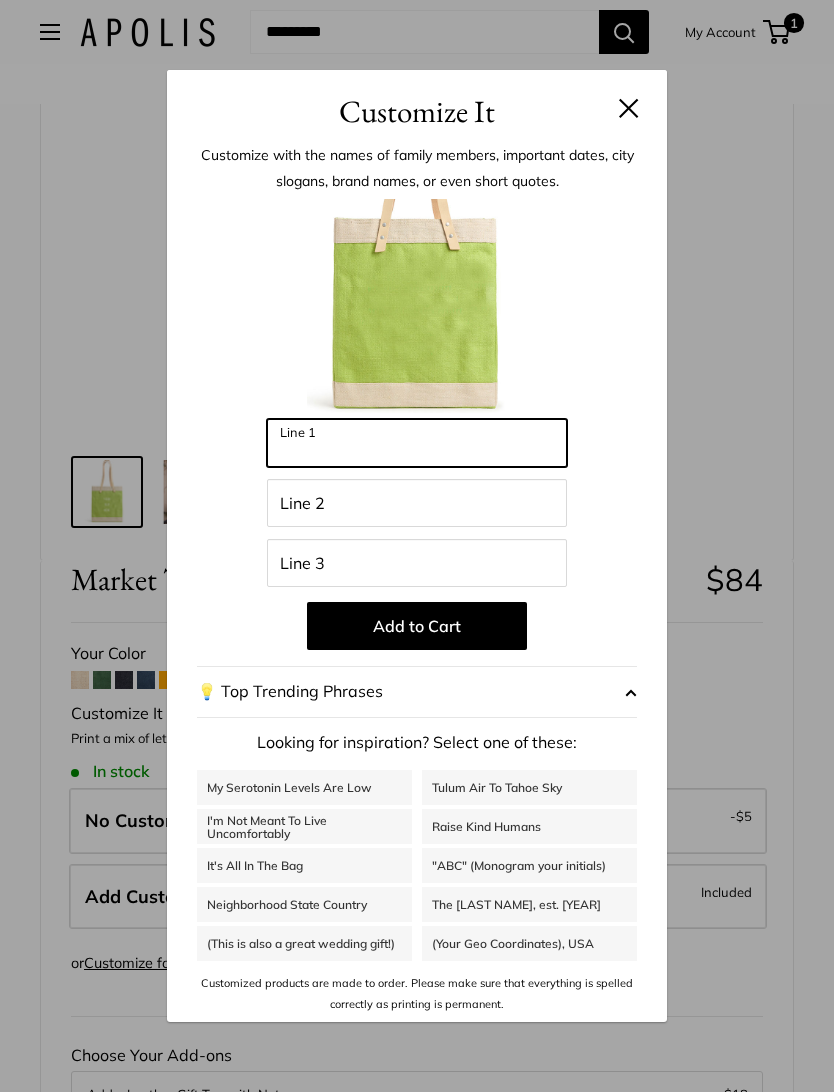 click on "Line 1" at bounding box center [417, 443] 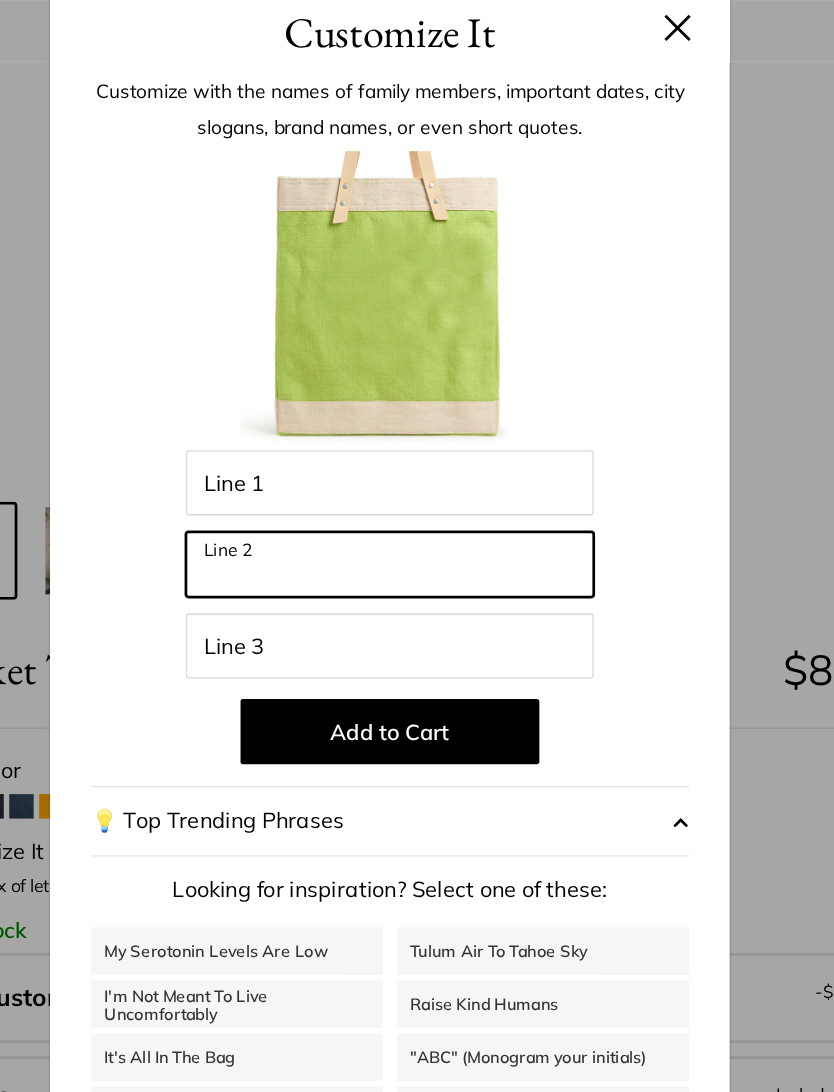 click on "Line 2" at bounding box center (417, 503) 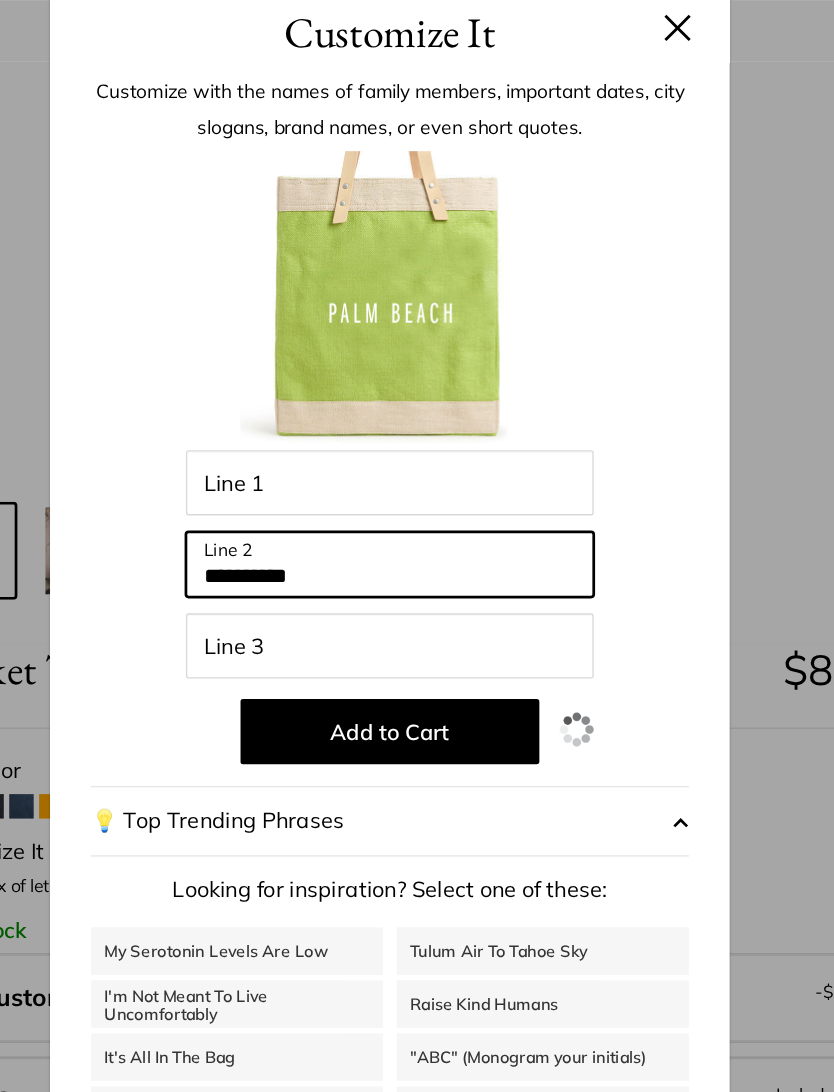 type on "**********" 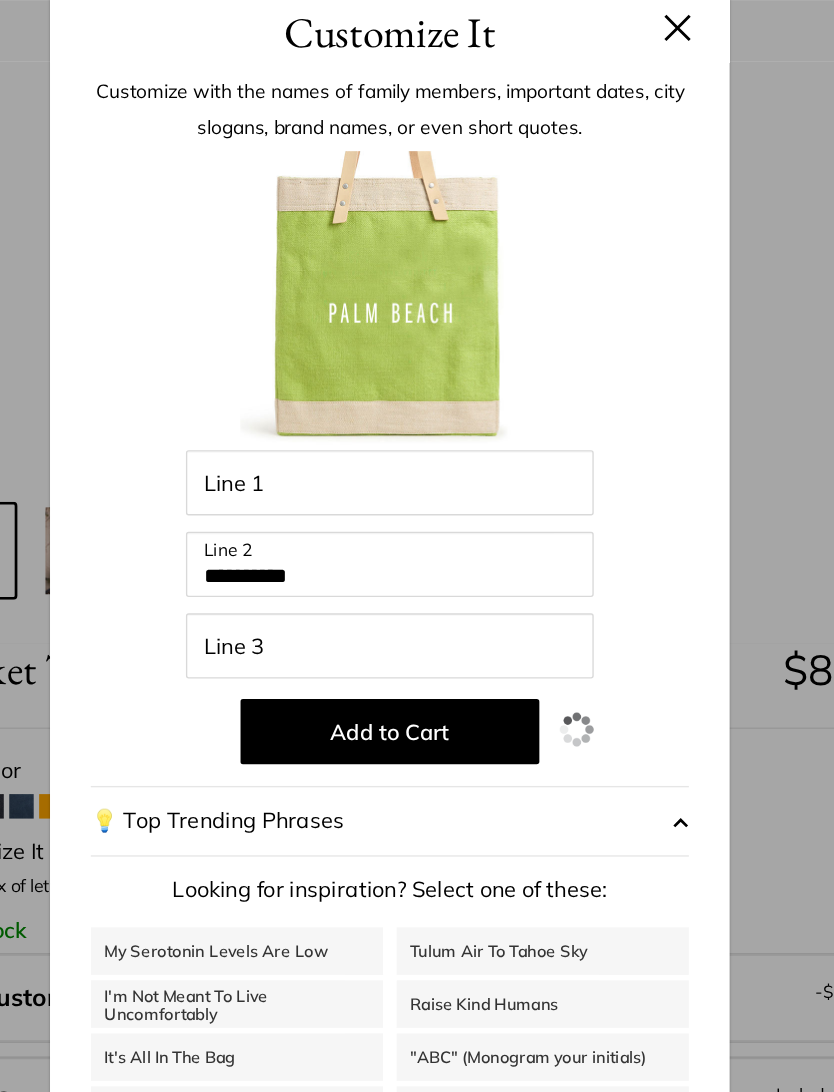 click on "Add to Cart" at bounding box center [417, 626] 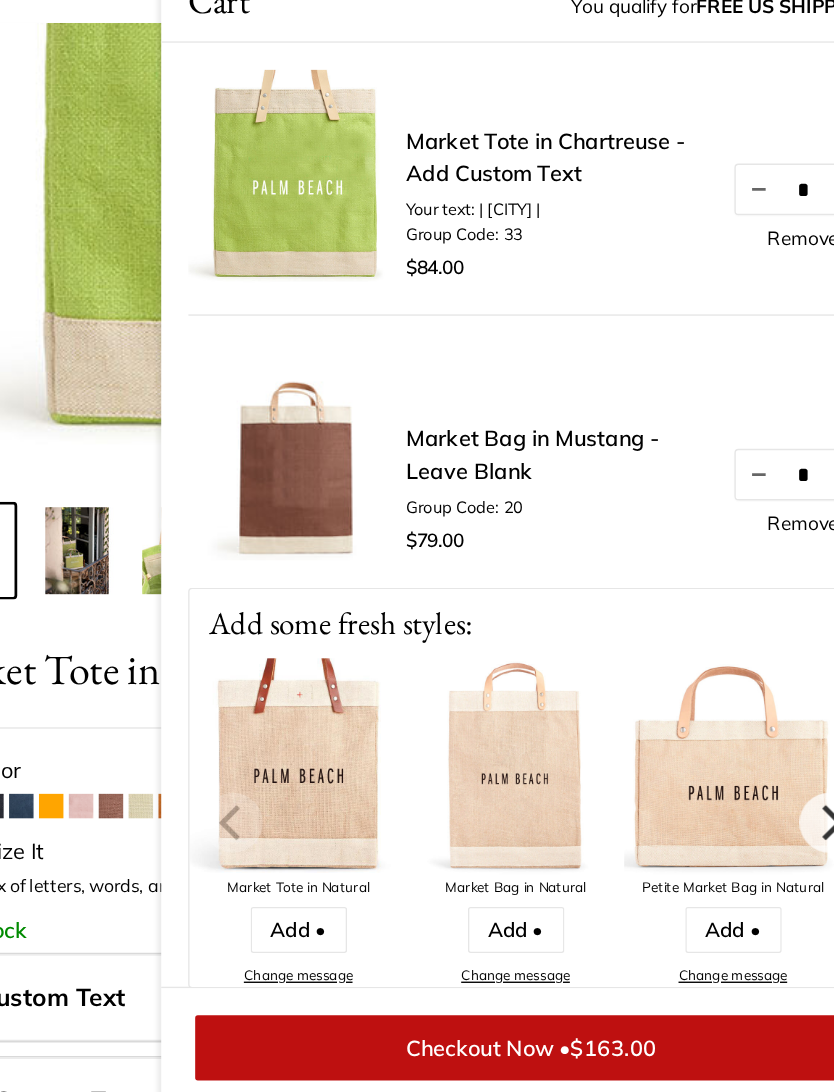 scroll, scrollTop: 1, scrollLeft: 0, axis: vertical 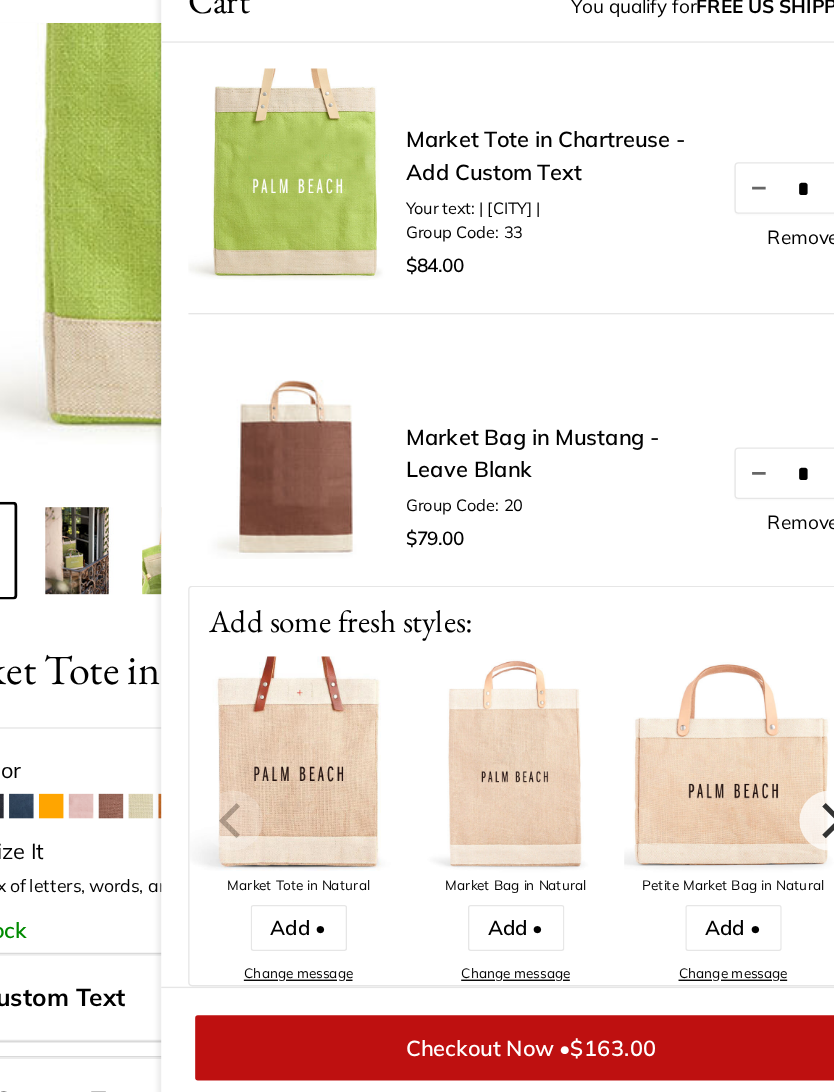 click at bounding box center (510, 651) 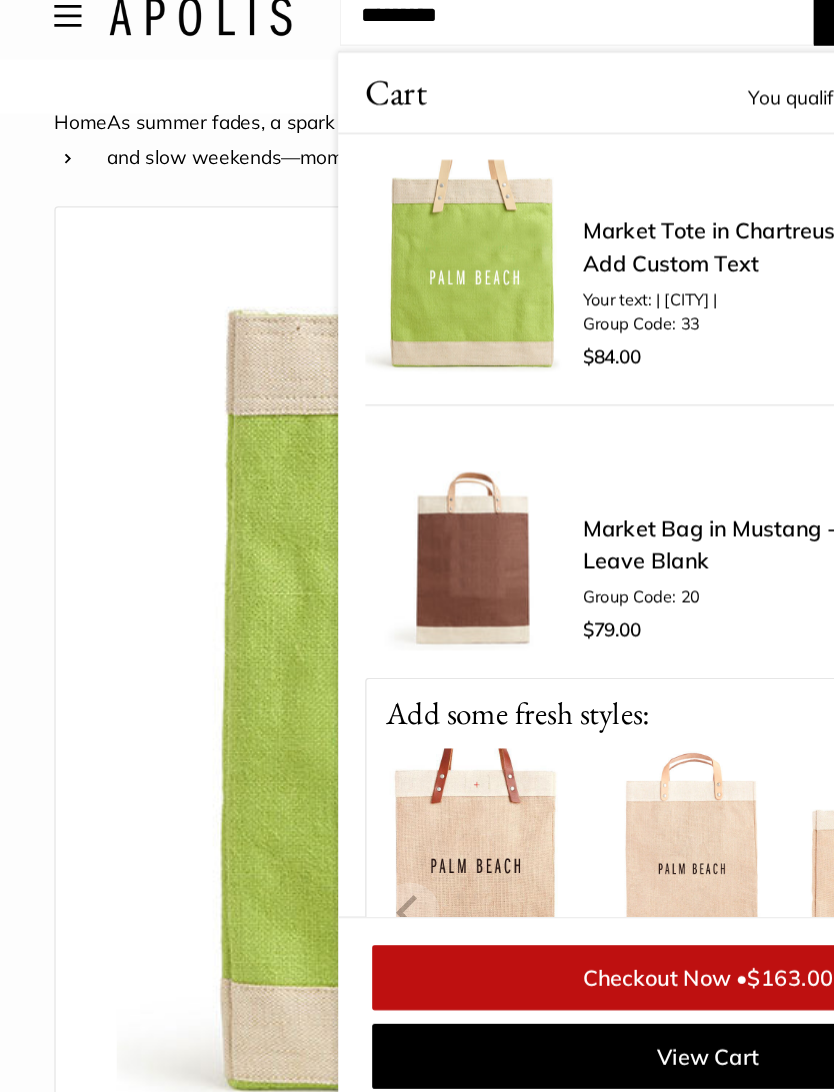 click on "Market Bag in Mustang - Leave Blank" at bounding box center [539, 421] 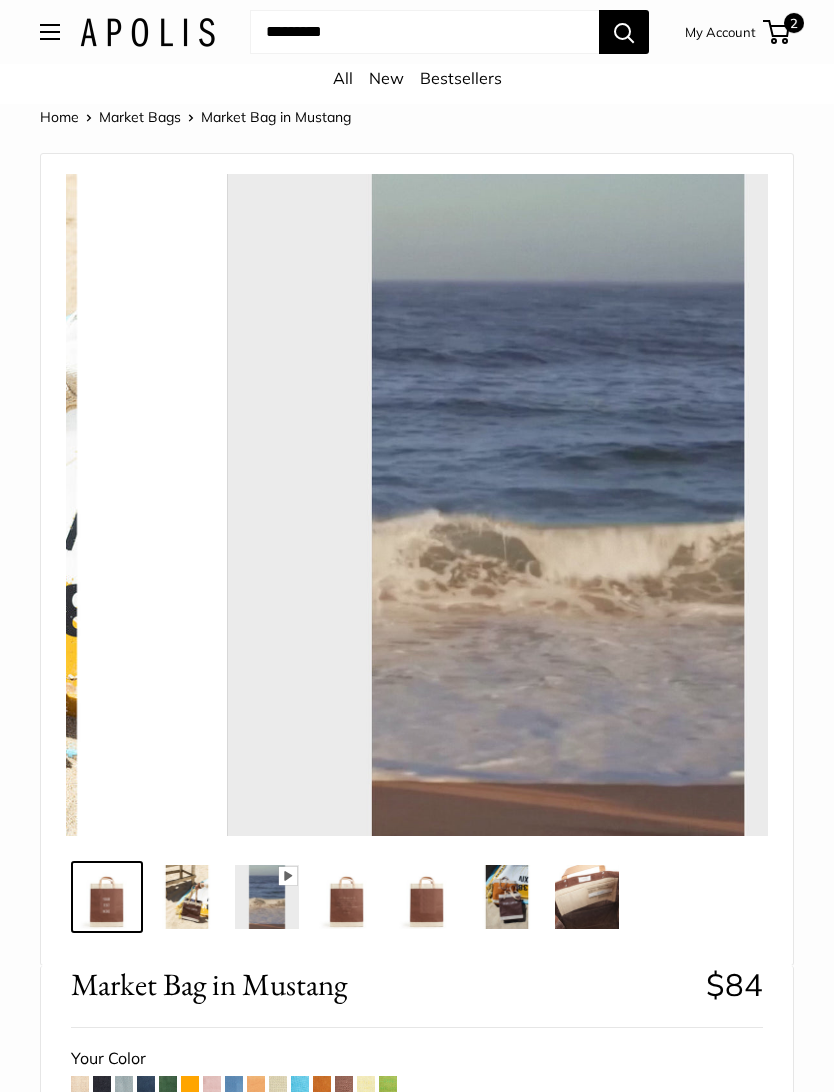 scroll, scrollTop: 0, scrollLeft: 0, axis: both 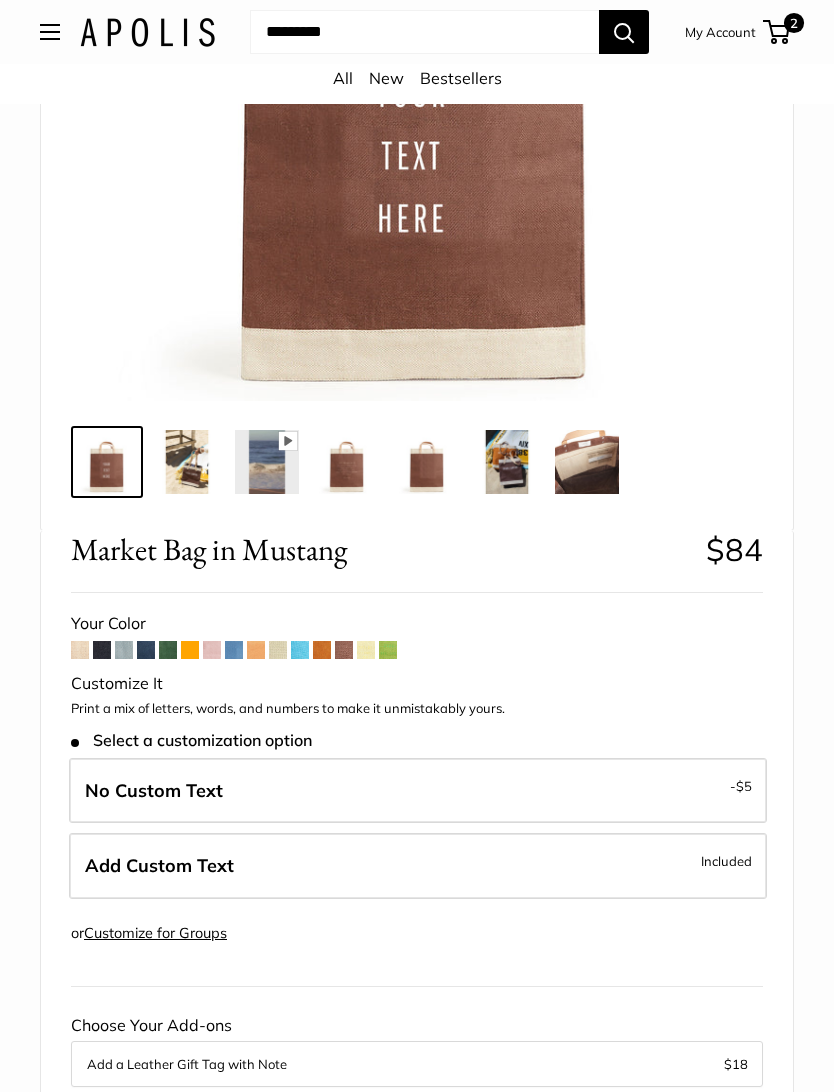 click on "Included" at bounding box center (726, 862) 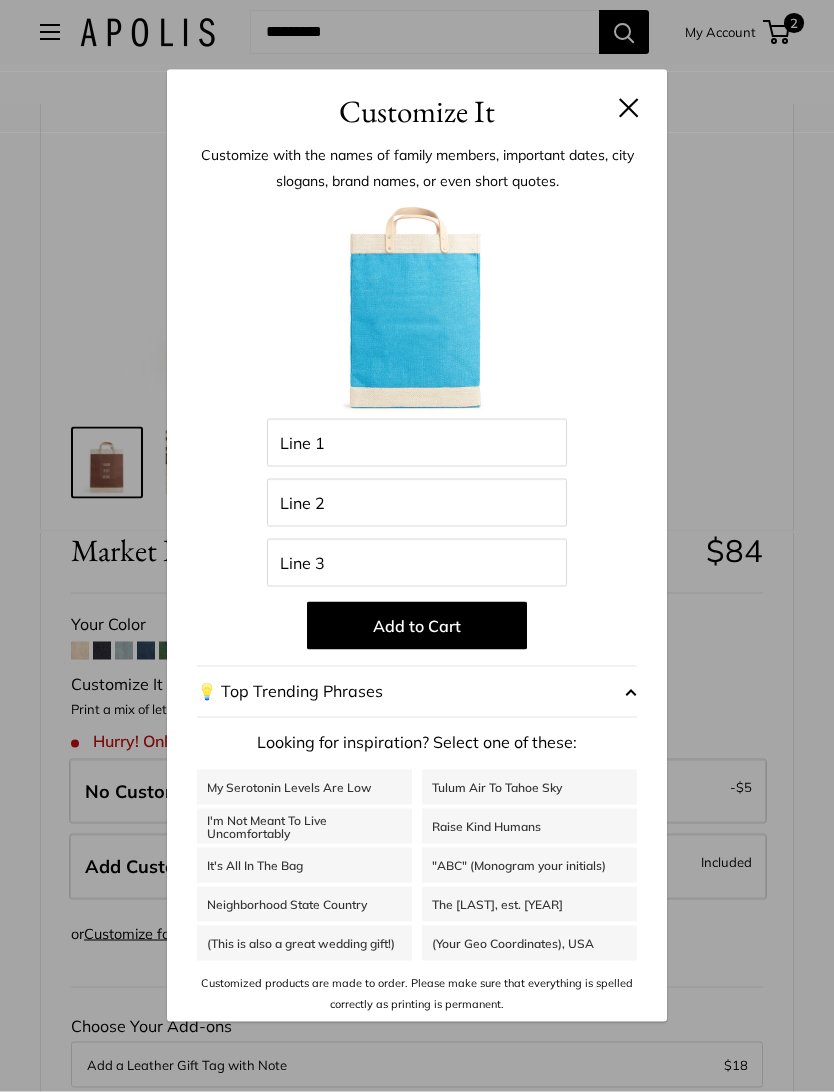 scroll, scrollTop: 435, scrollLeft: 0, axis: vertical 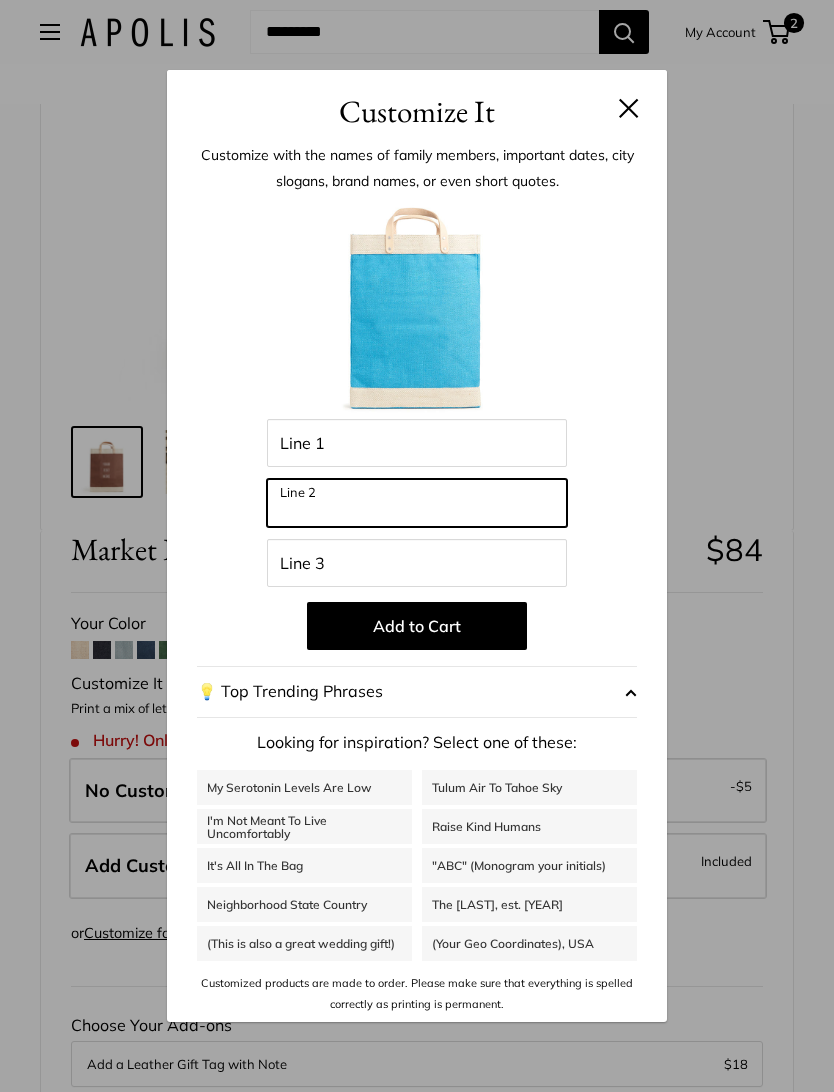 click on "Line 2" at bounding box center (417, 503) 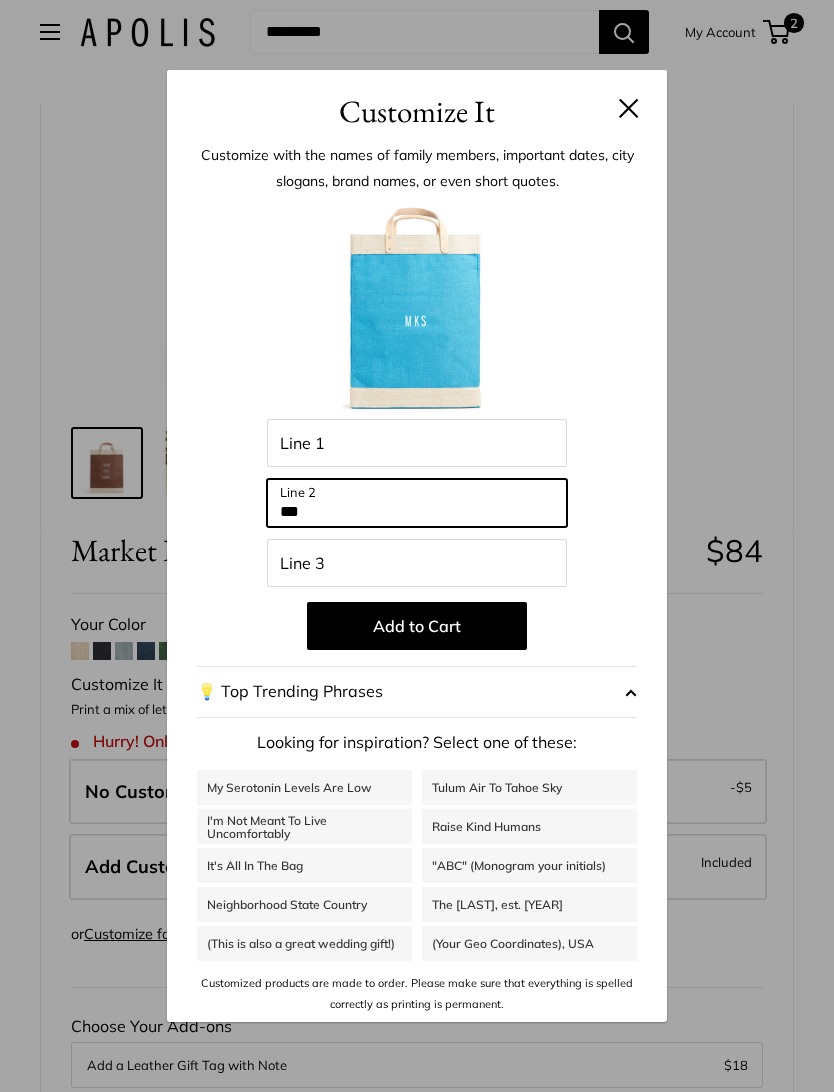 type on "***" 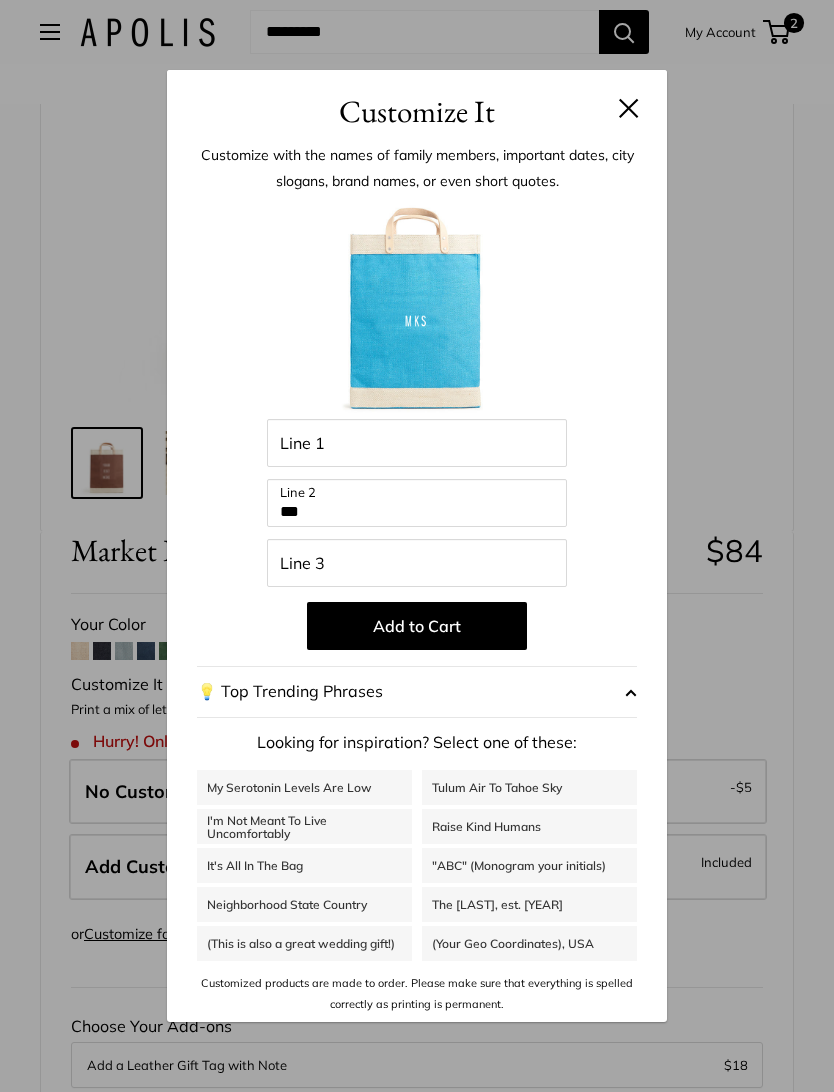click on "Add to Cart" at bounding box center (417, 626) 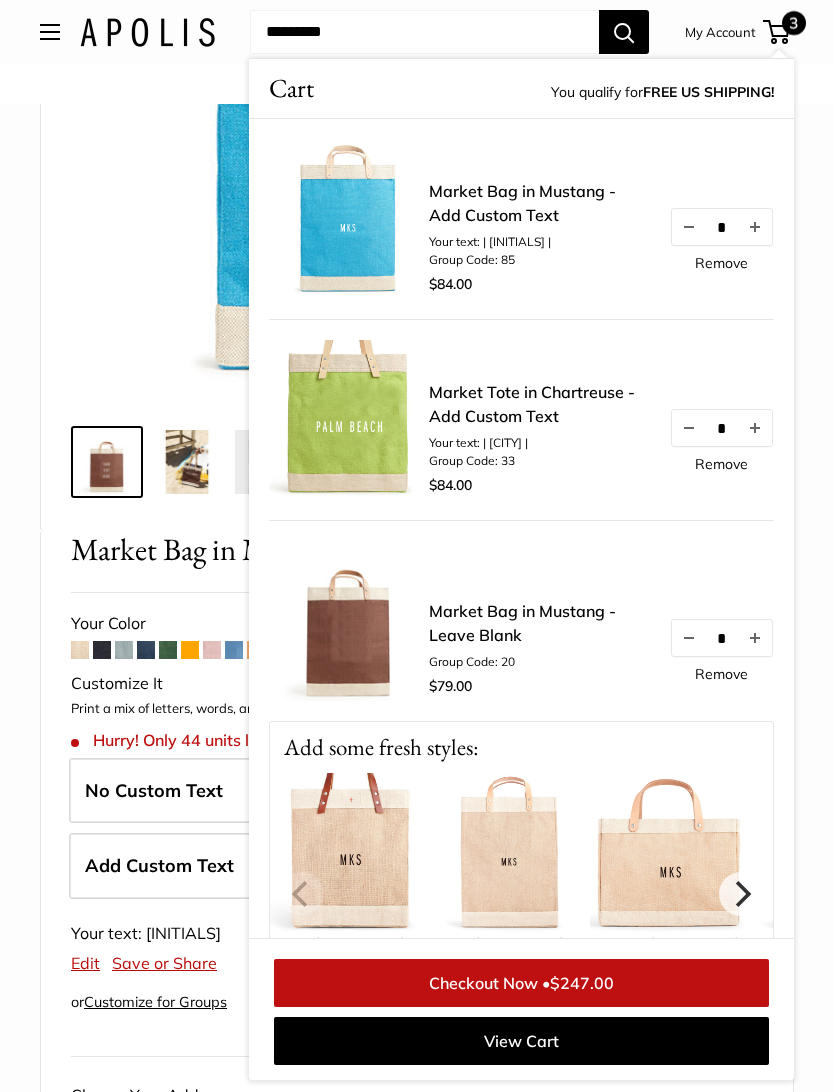 click on "Remove" at bounding box center [721, 263] 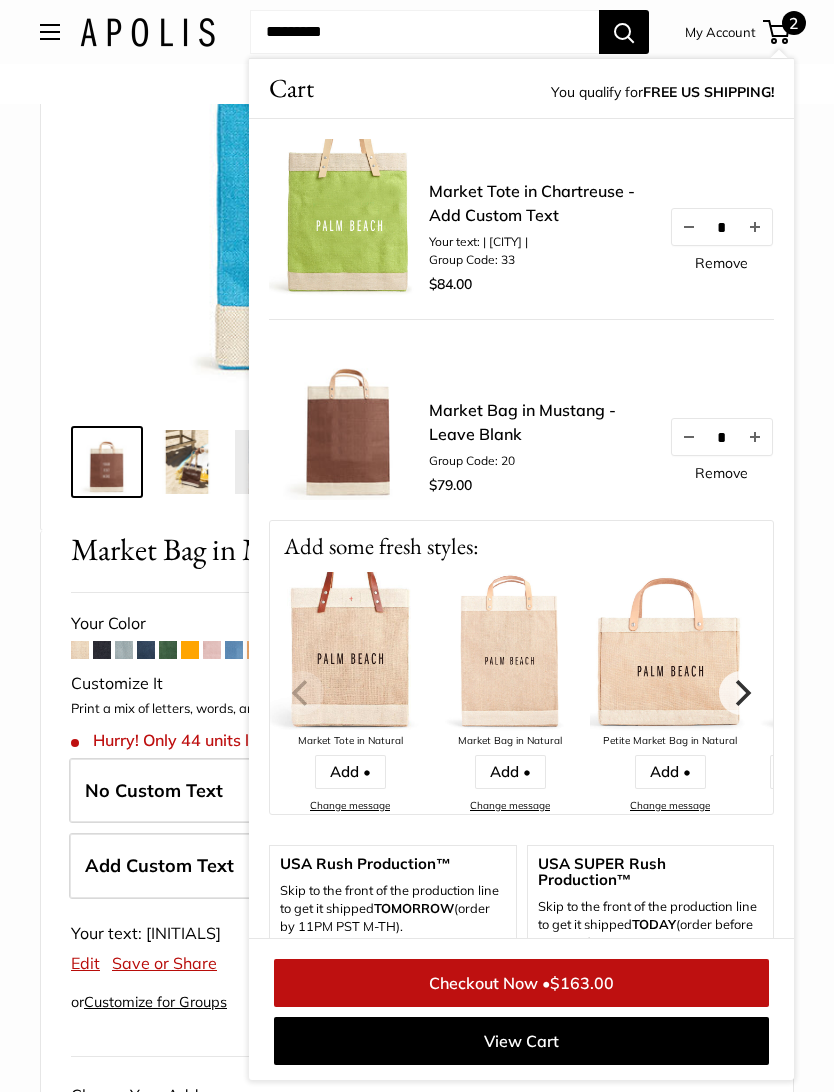 click on "Remove" at bounding box center (721, 473) 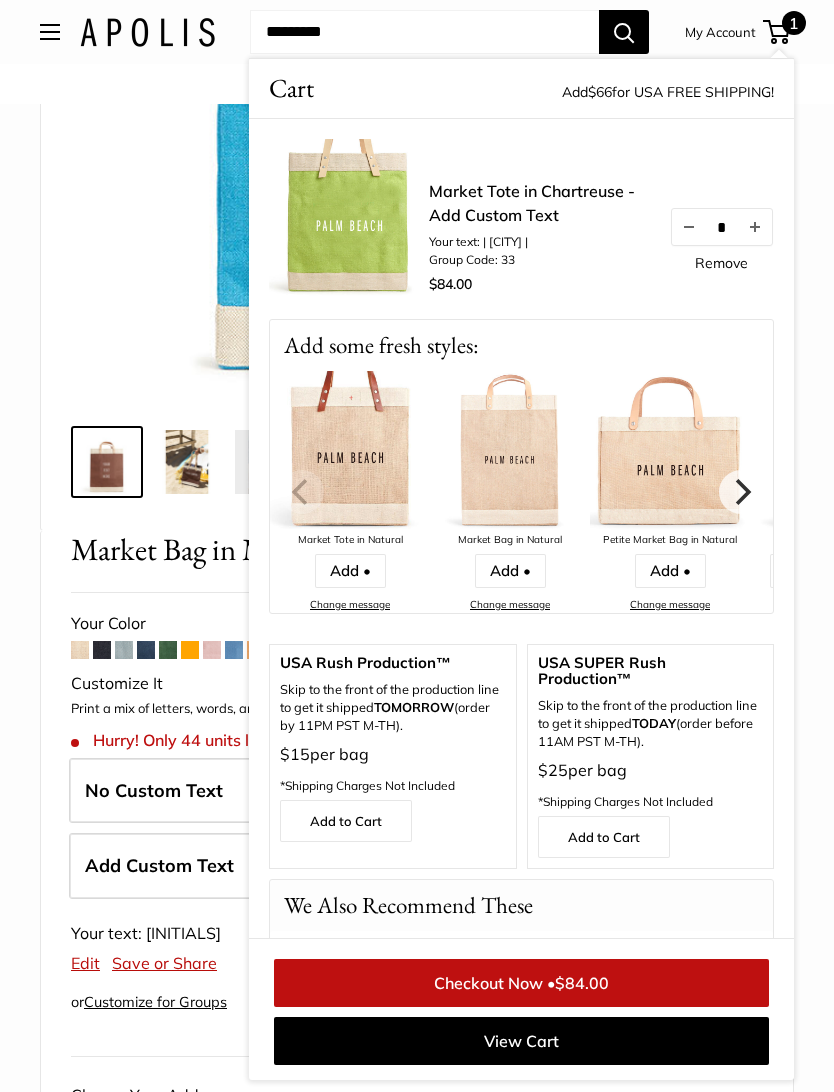 click at bounding box center (107, 462) 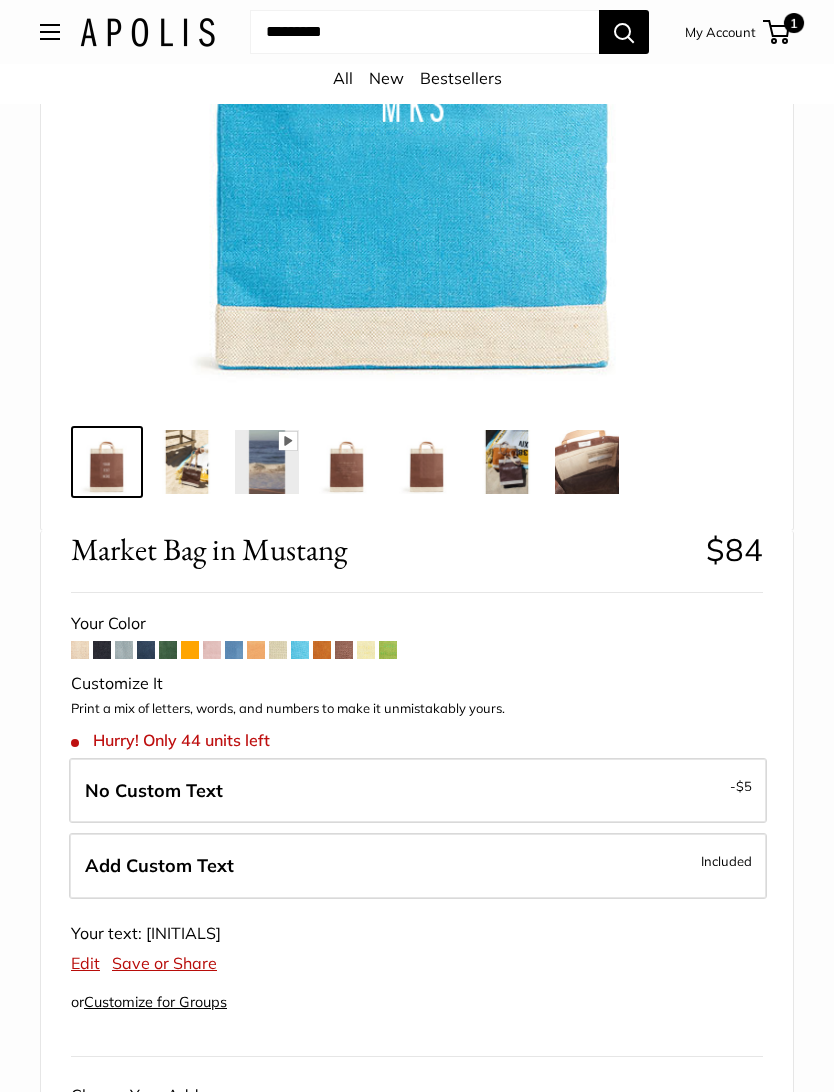 click at bounding box center [344, 650] 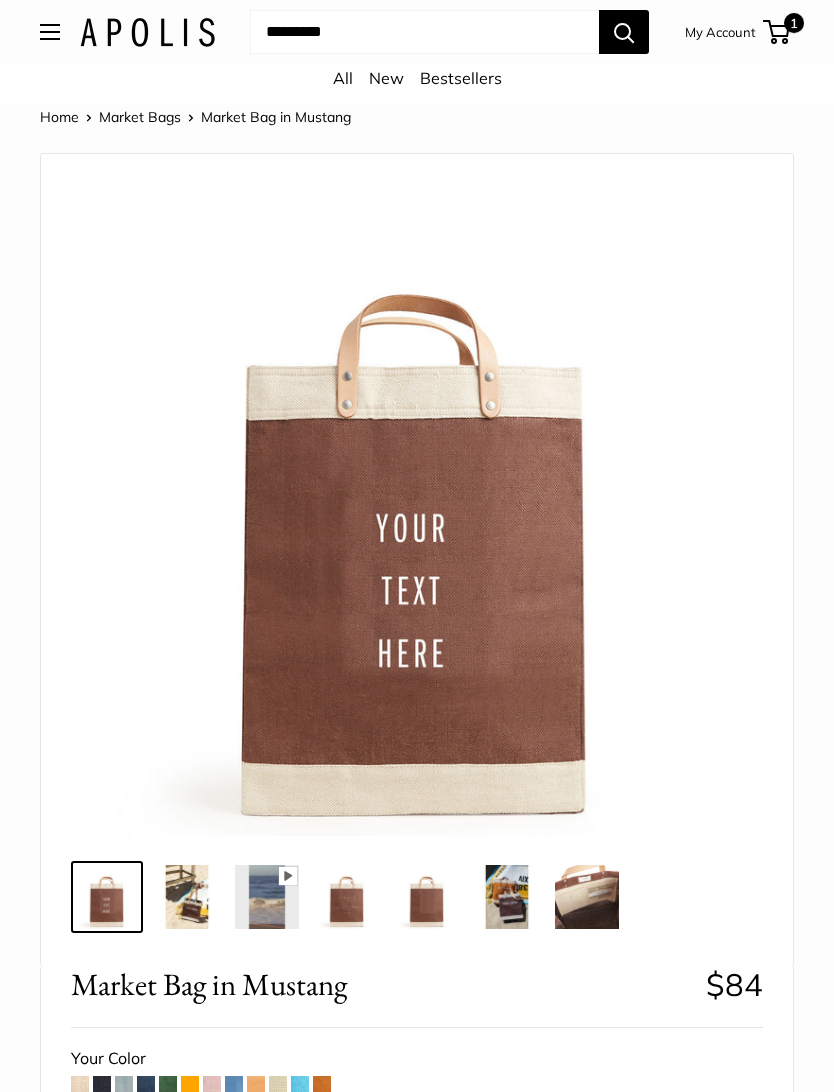 scroll, scrollTop: 0, scrollLeft: 0, axis: both 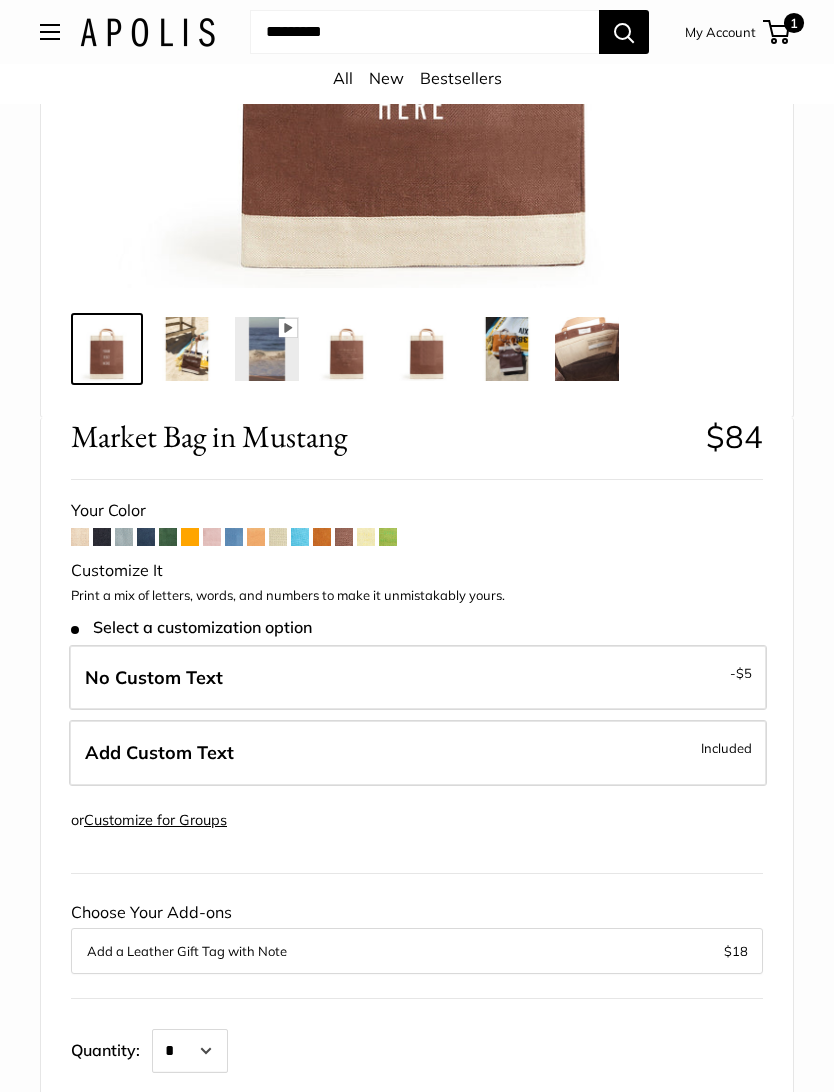 click on "Included" at bounding box center [726, 748] 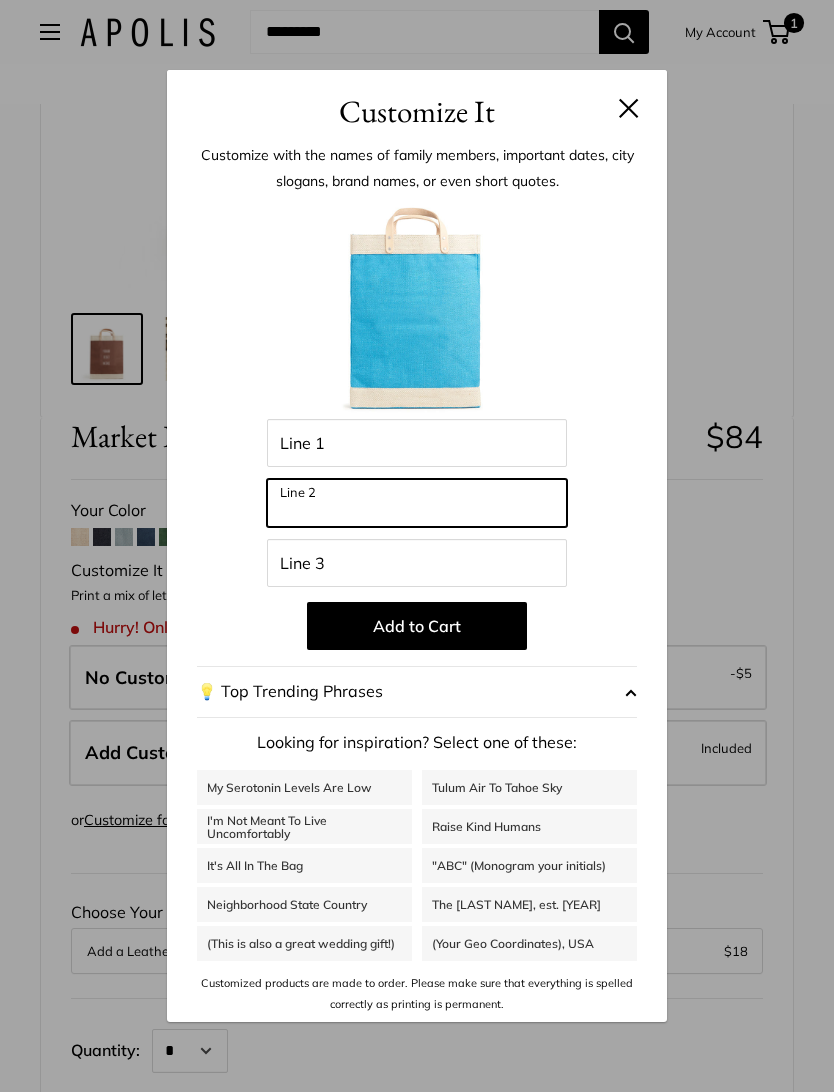 click on "Line 2" at bounding box center (417, 503) 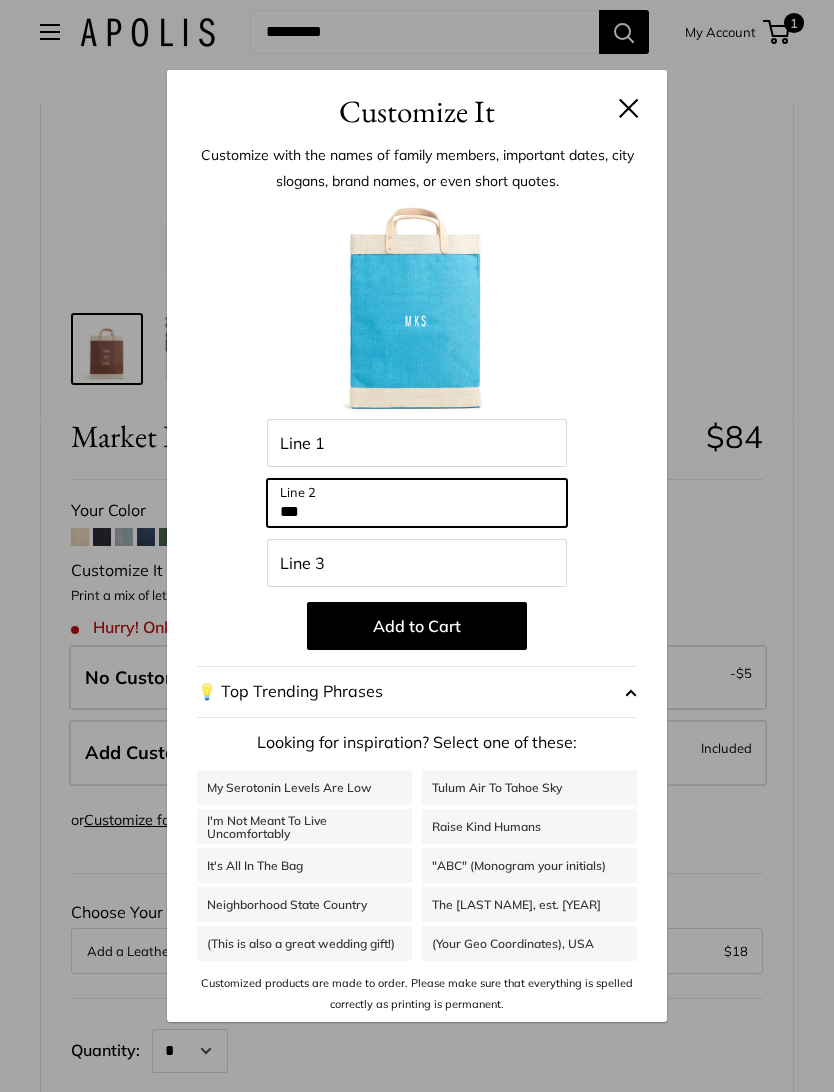 type on "***" 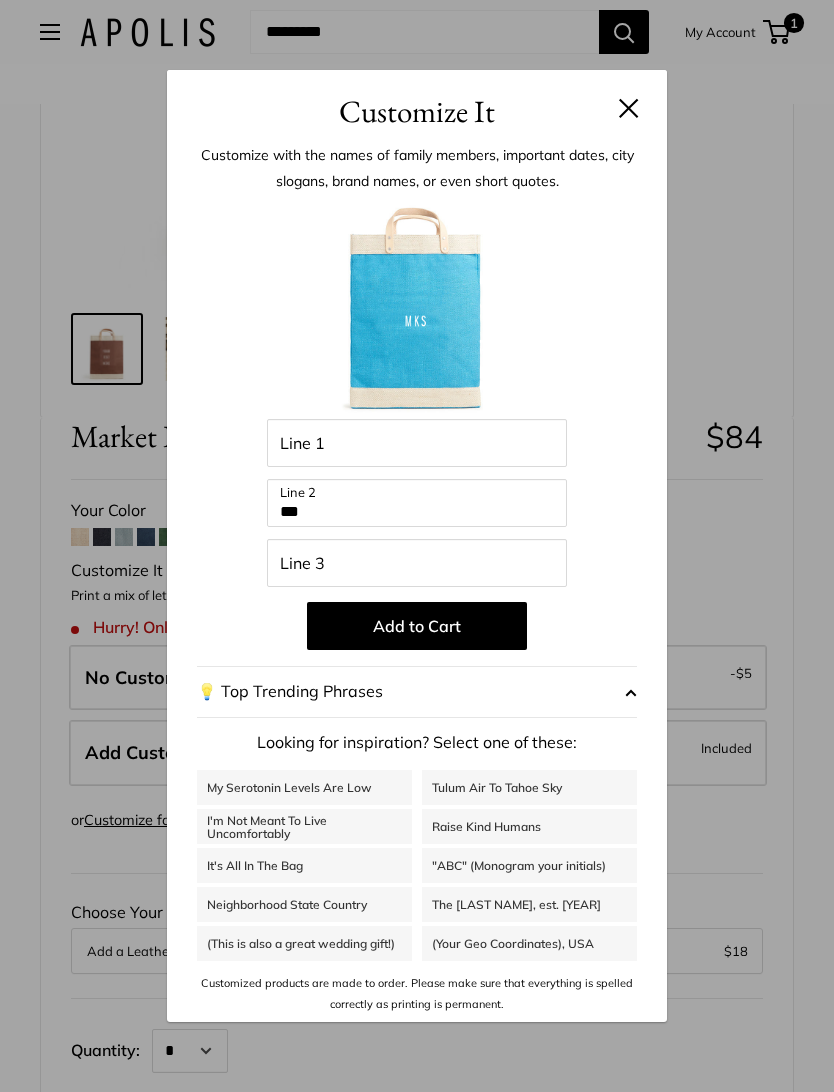 click on "Add to Cart" at bounding box center [417, 626] 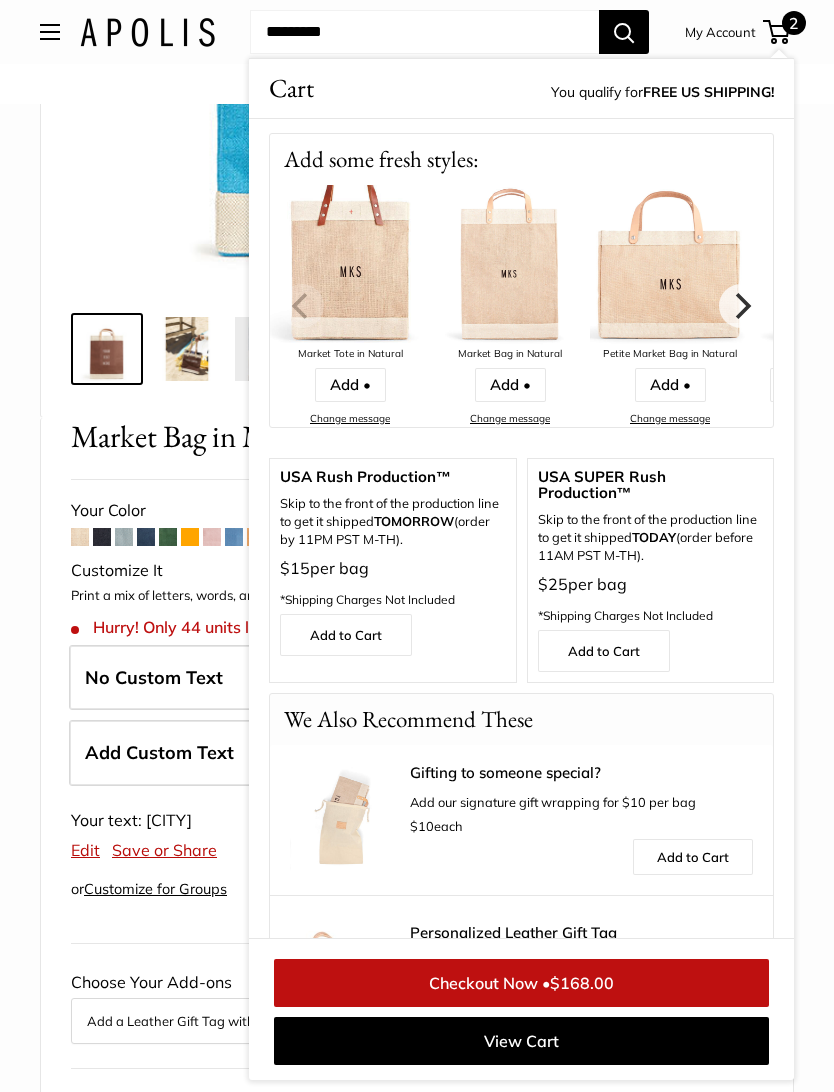 scroll, scrollTop: 424, scrollLeft: 0, axis: vertical 